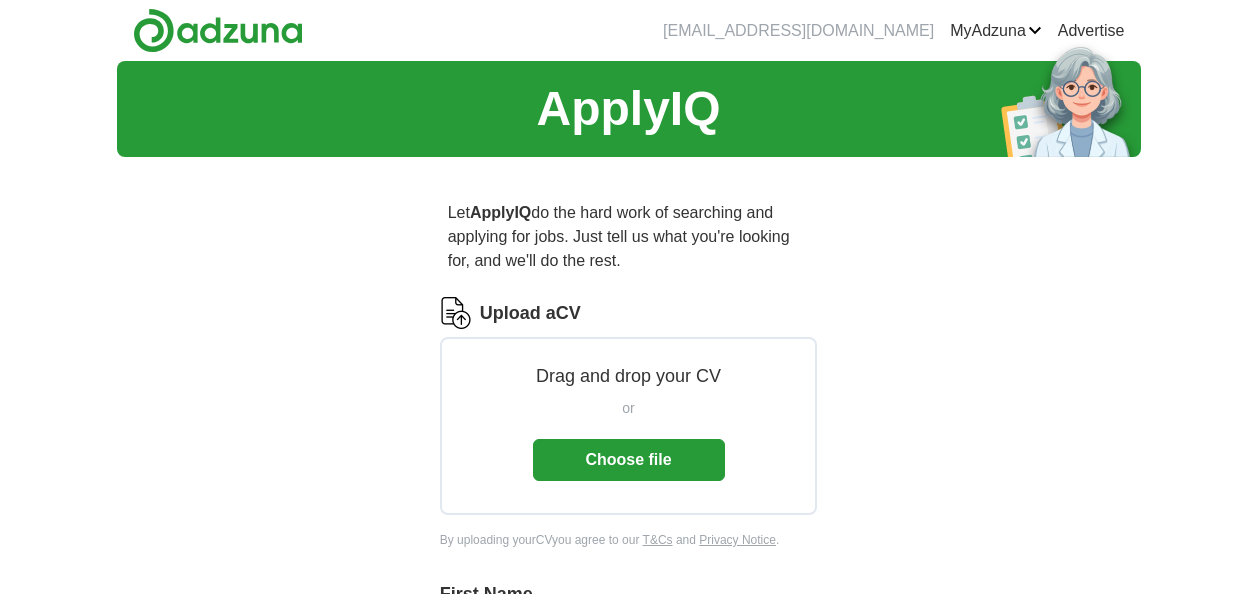 scroll, scrollTop: 0, scrollLeft: 0, axis: both 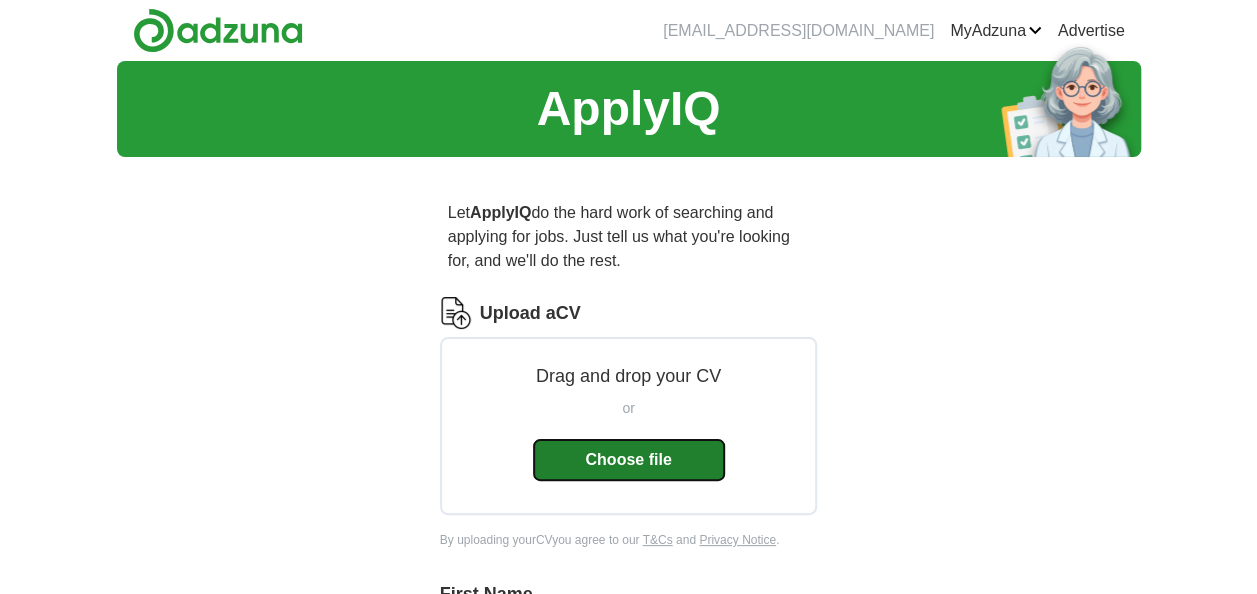 click on "Choose file" at bounding box center (629, 460) 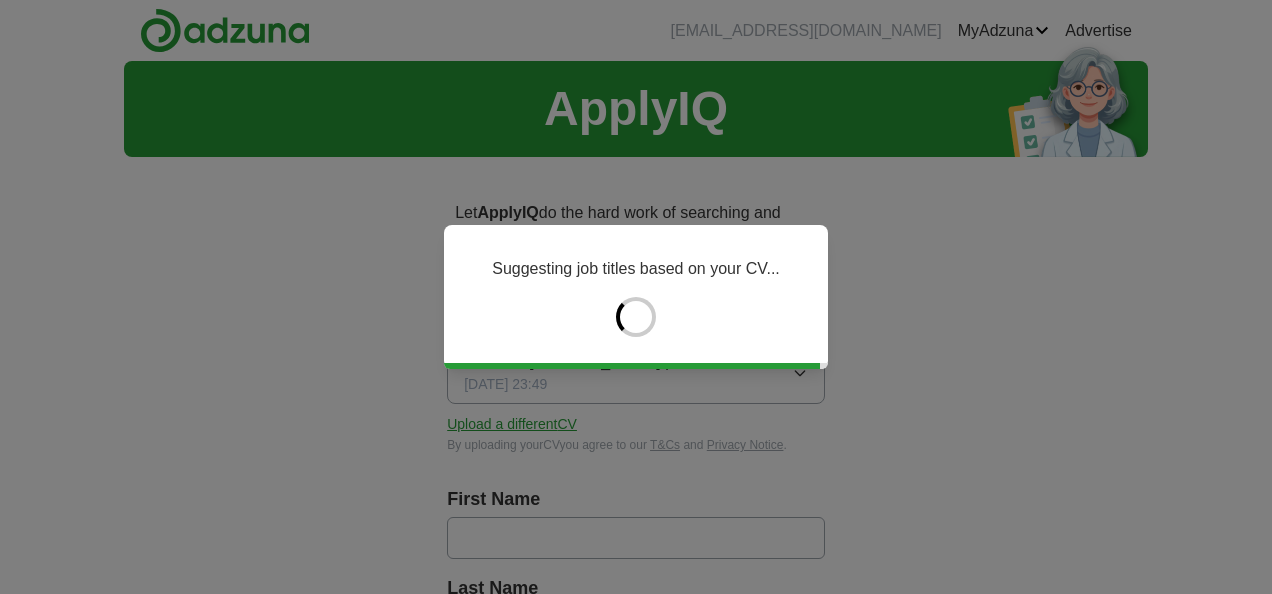 type on "********" 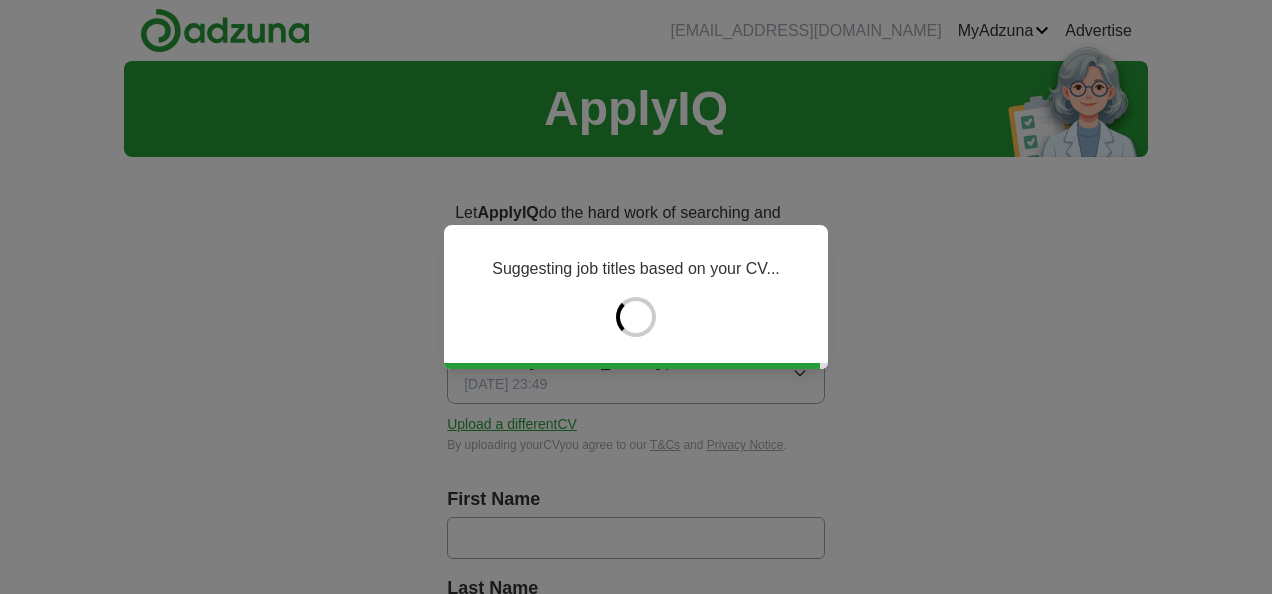 type on "********" 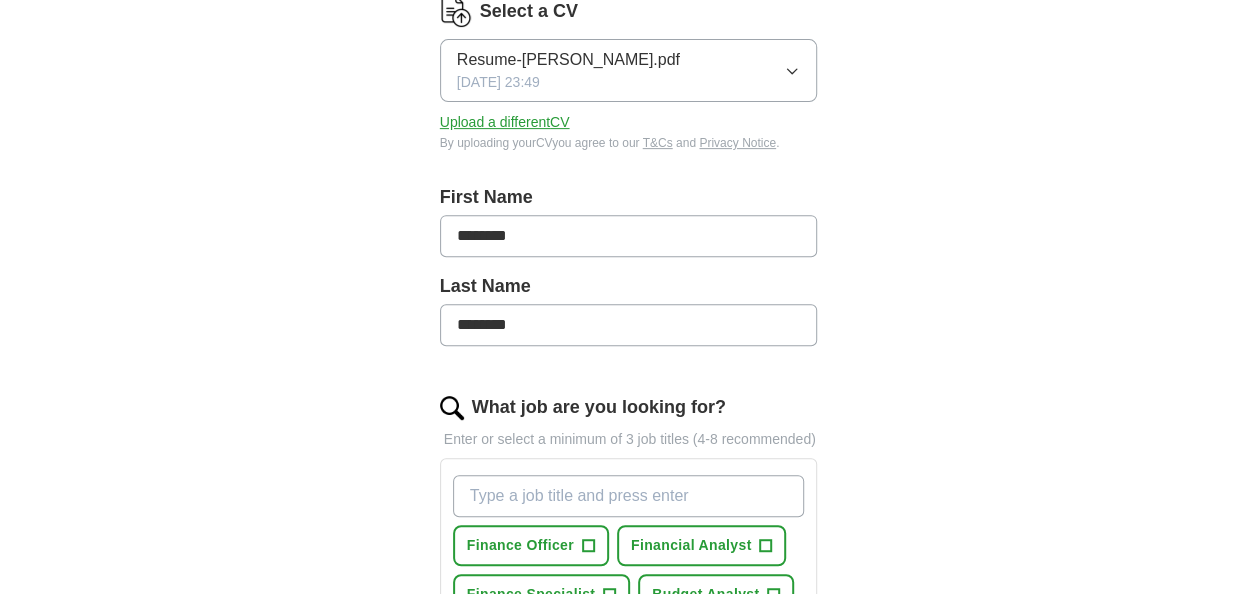 scroll, scrollTop: 307, scrollLeft: 0, axis: vertical 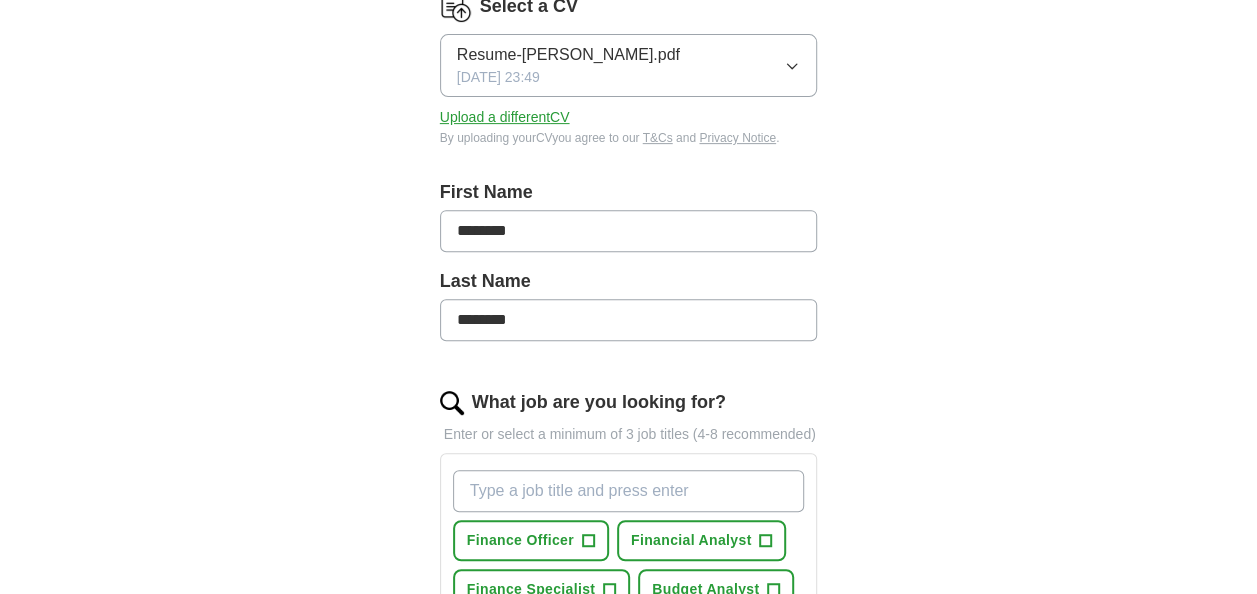 click on "********" at bounding box center (629, 231) 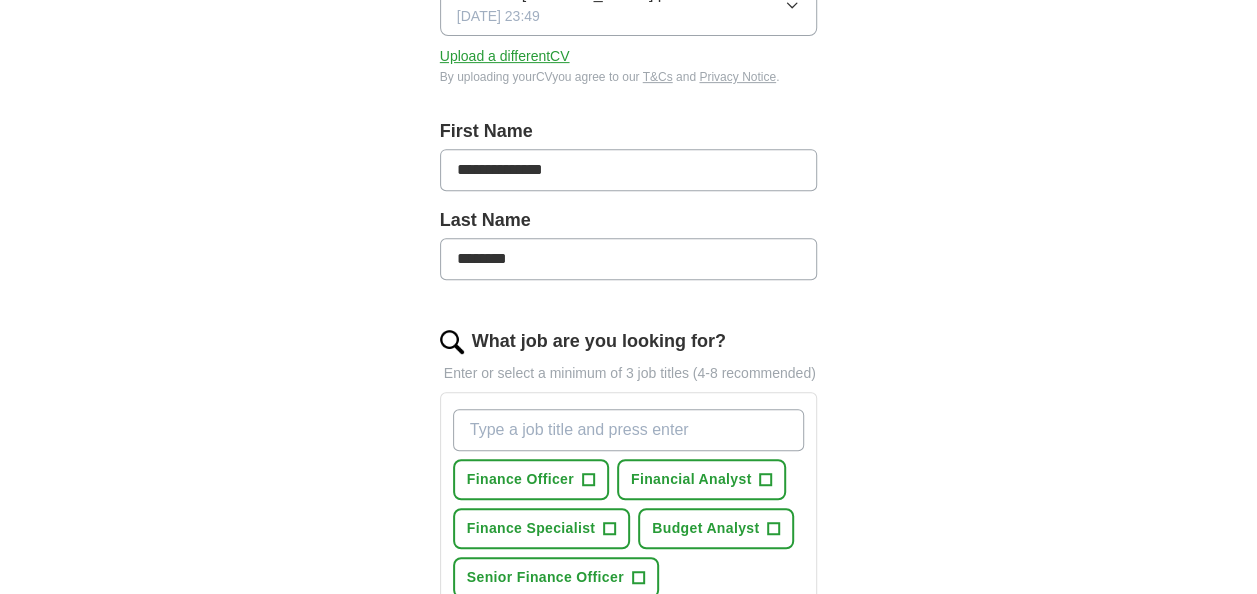 scroll, scrollTop: 387, scrollLeft: 0, axis: vertical 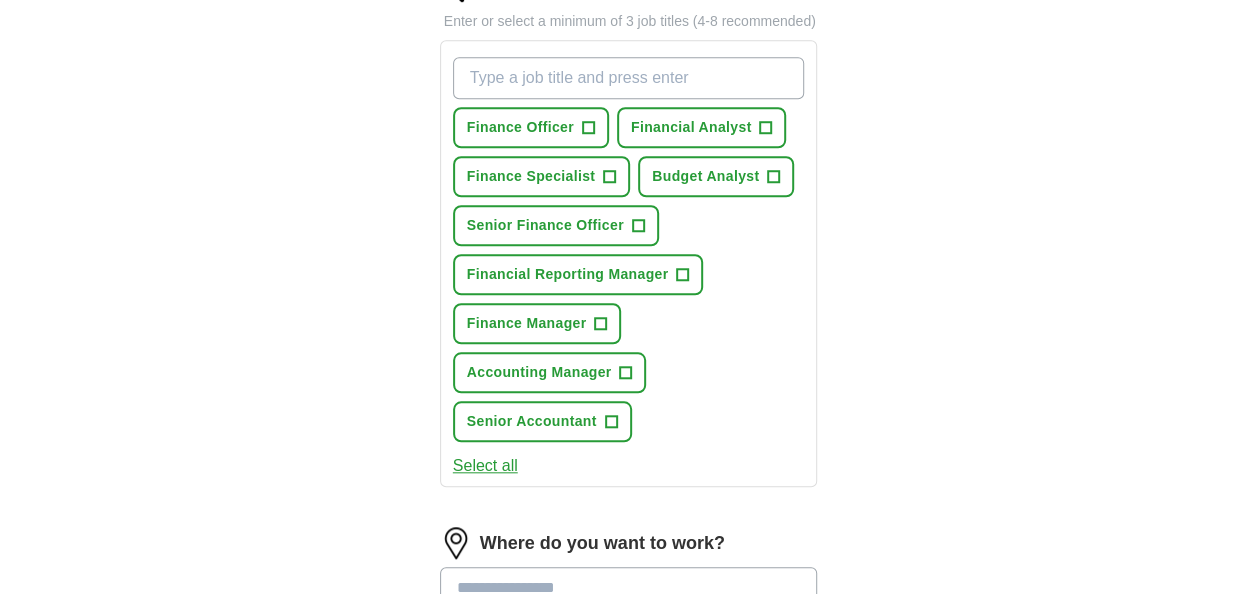 type on "**********" 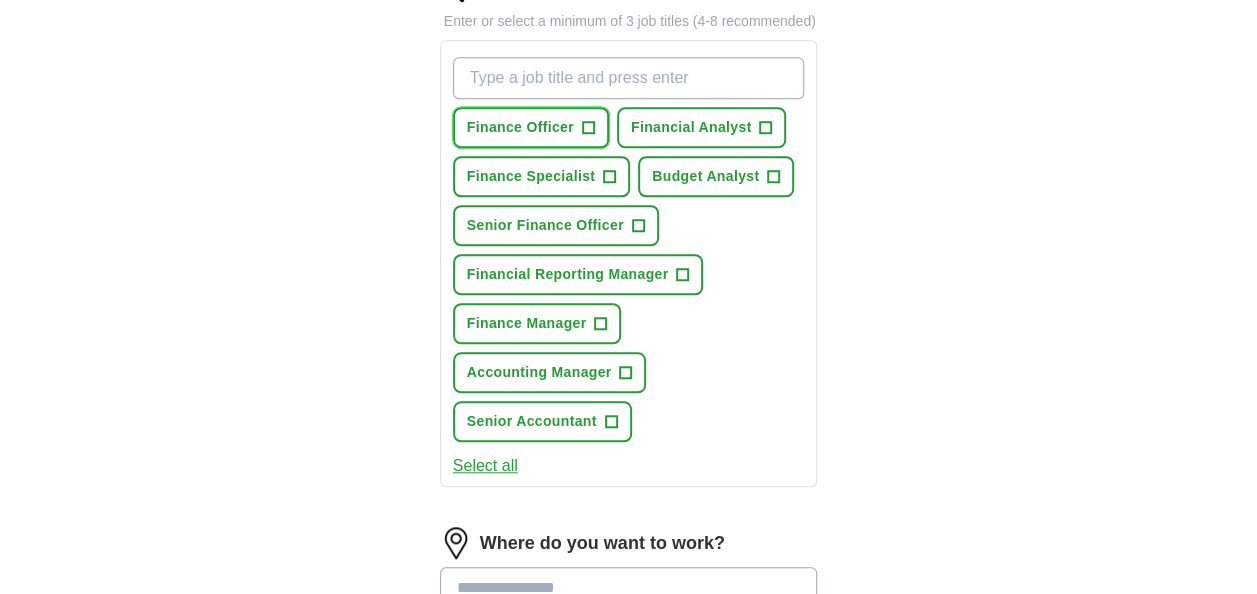 click on "Finance Officer" at bounding box center [520, 127] 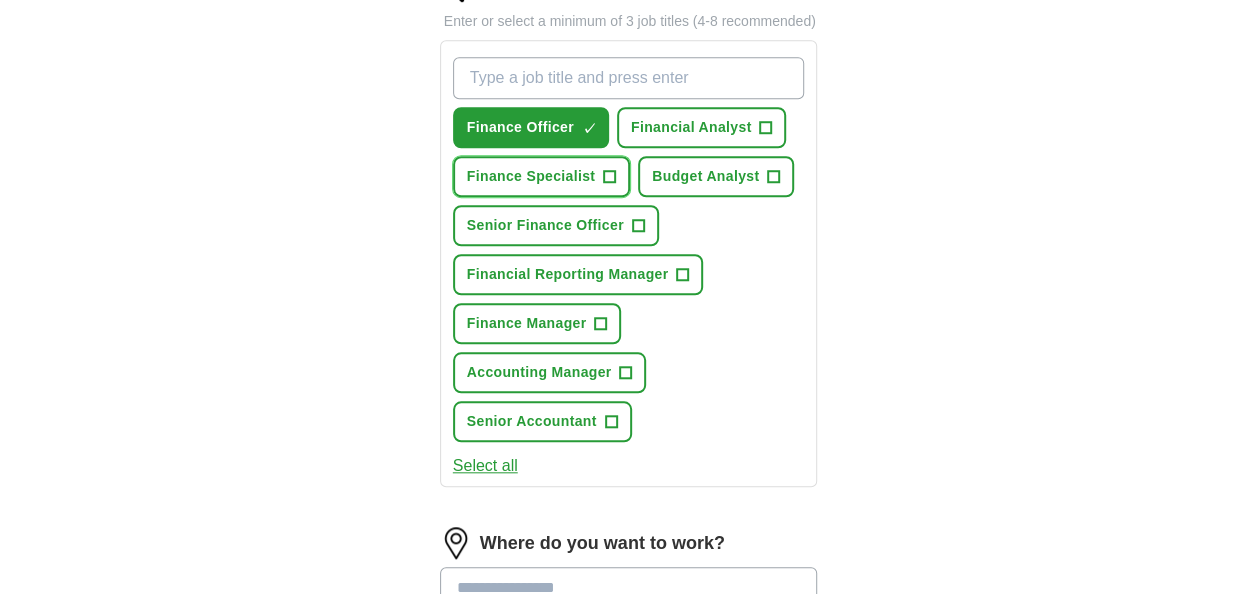 click on "Finance Specialist" at bounding box center [531, 176] 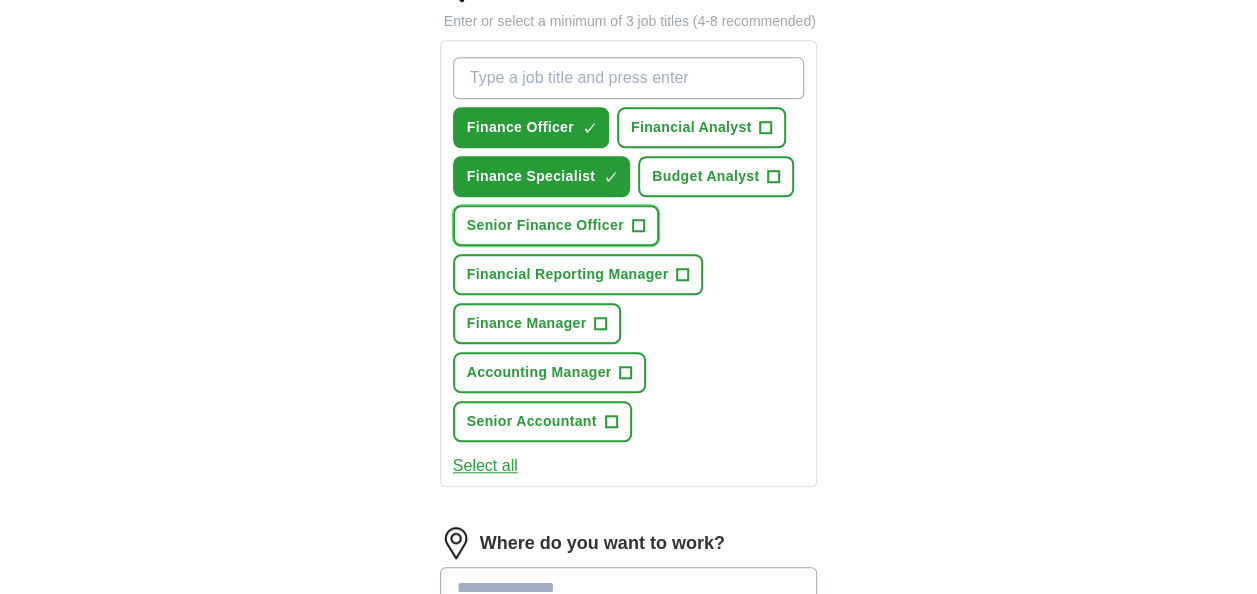 click on "Senior Finance Officer" at bounding box center [545, 225] 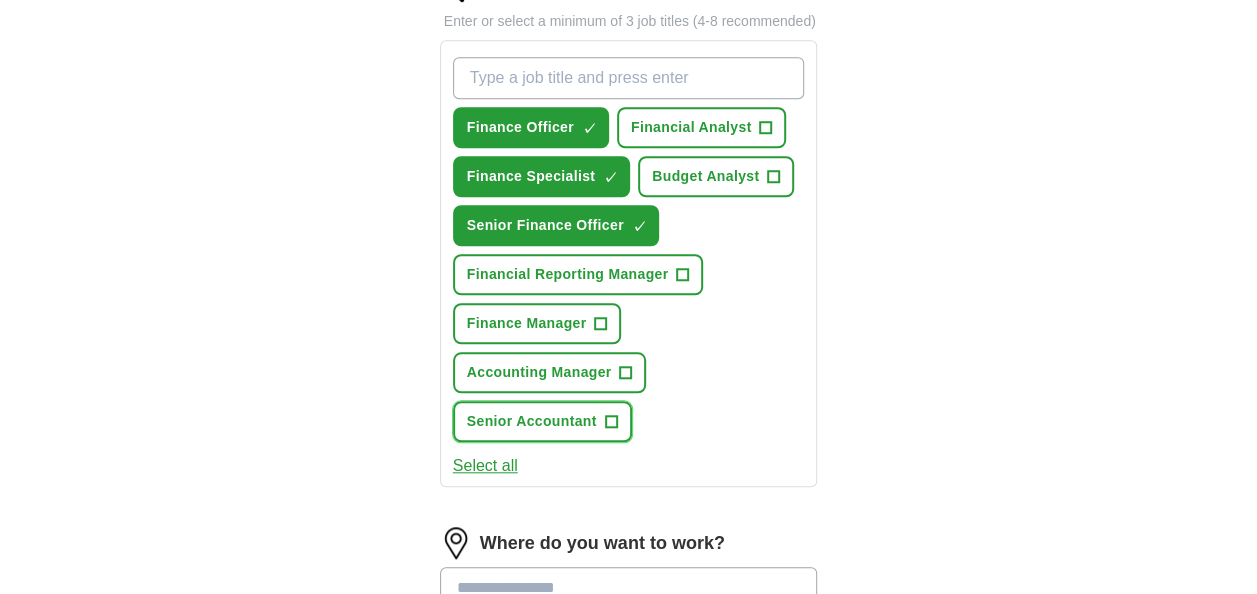 click on "Senior Accountant" at bounding box center (532, 421) 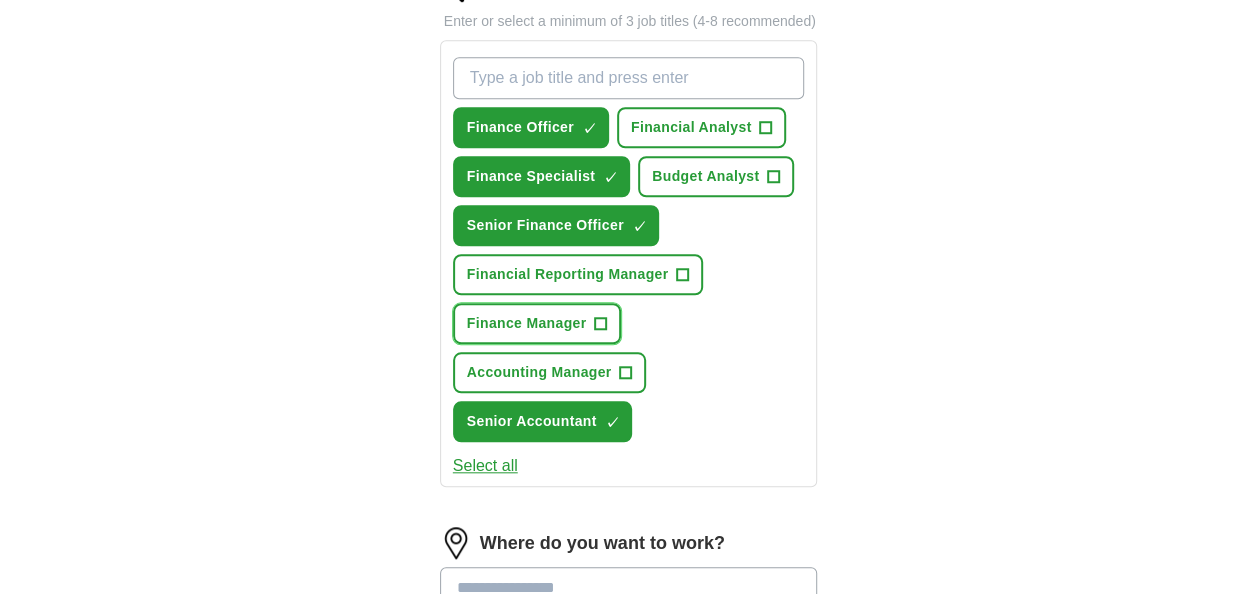 click on "Finance Manager" at bounding box center [527, 323] 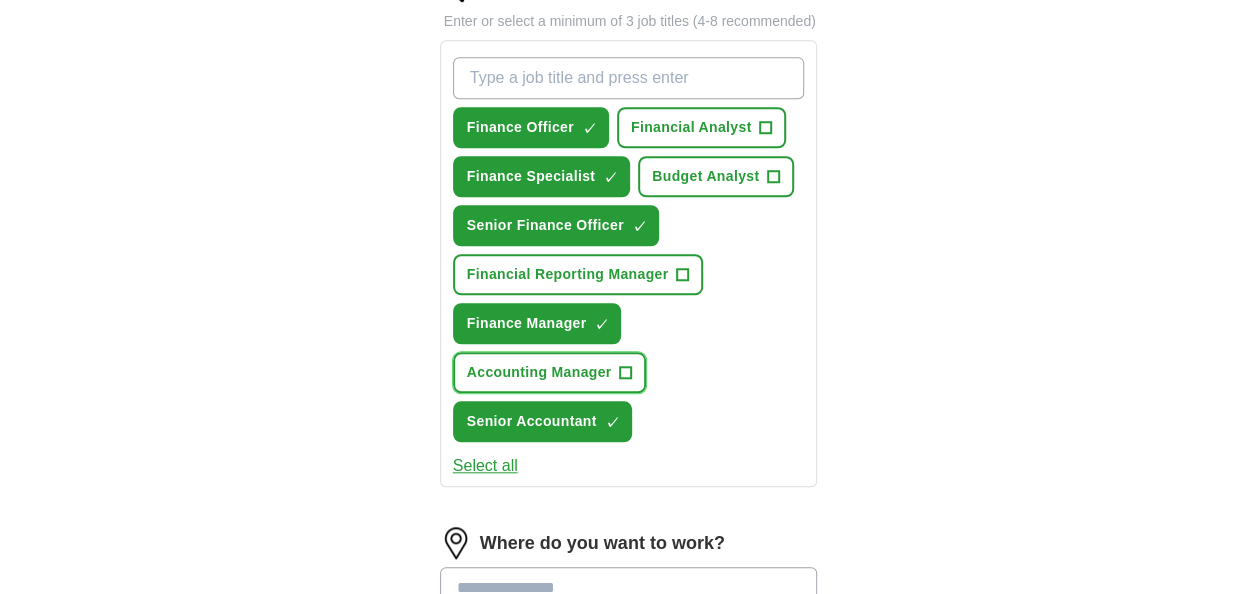 click on "Accounting Manager" at bounding box center (539, 372) 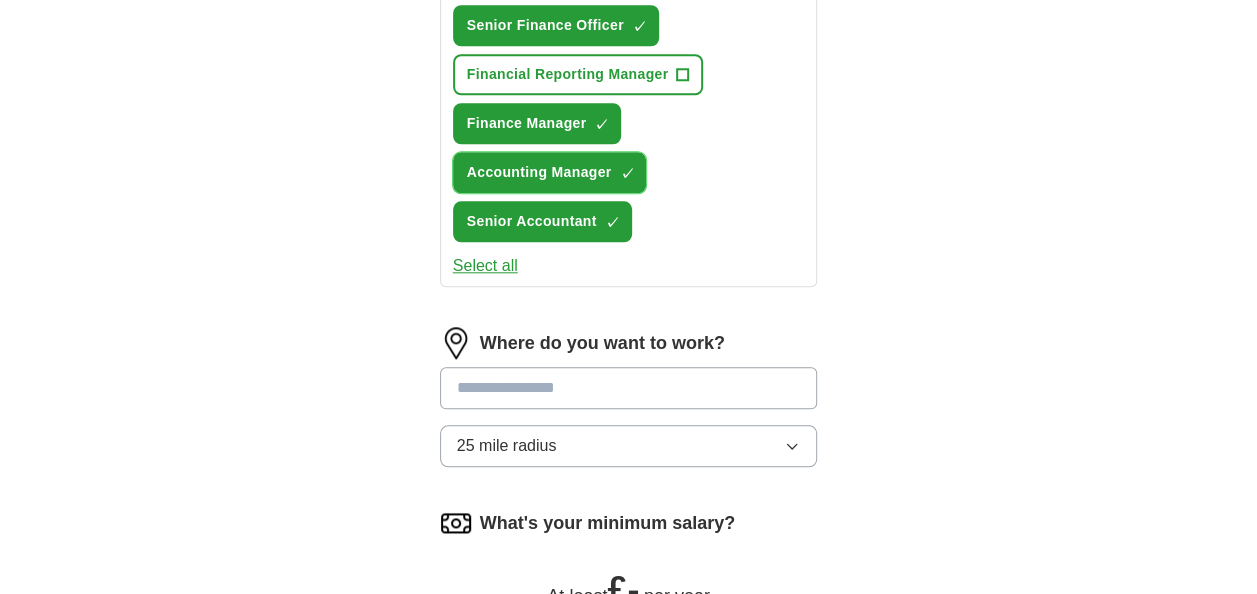 scroll, scrollTop: 947, scrollLeft: 0, axis: vertical 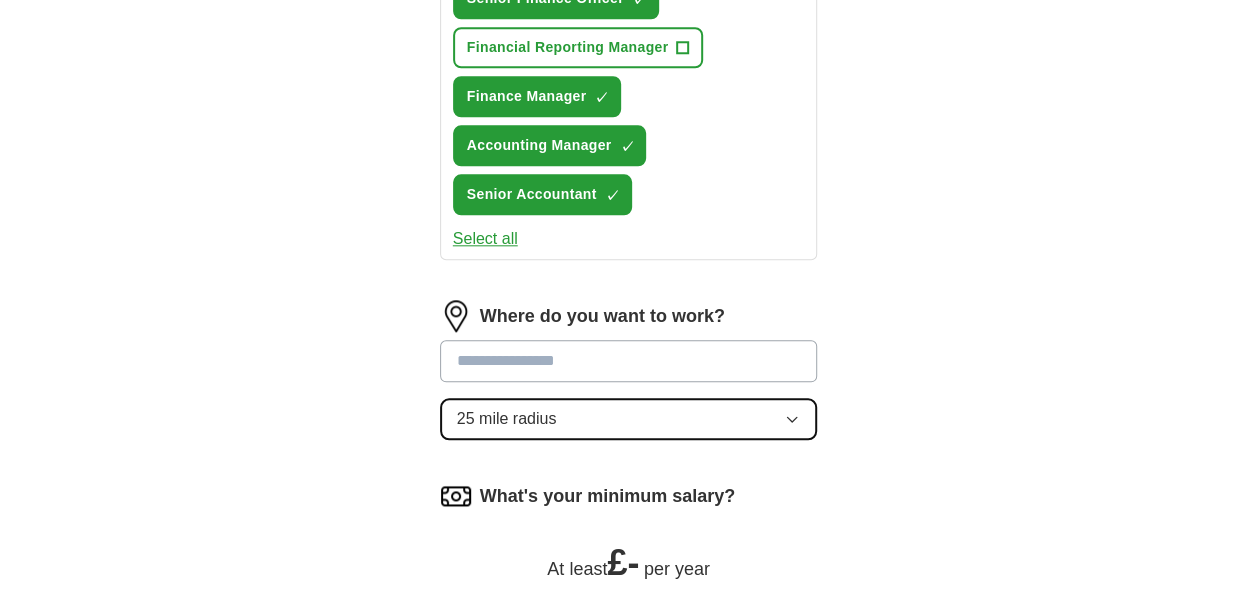 click 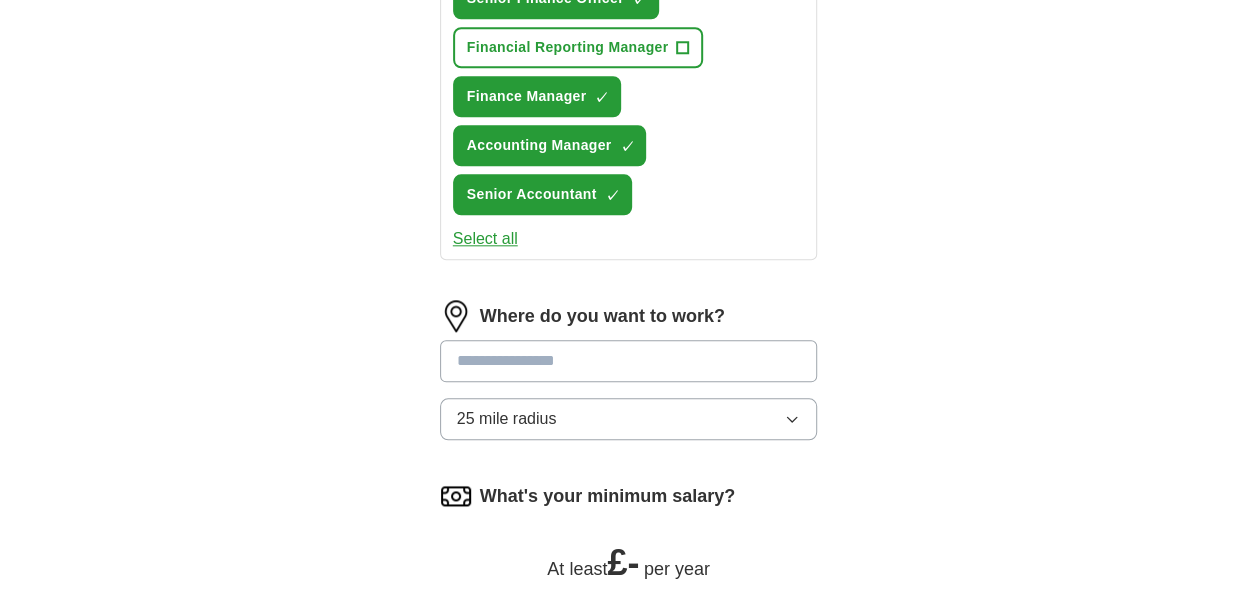 click on "**********" at bounding box center [629, -48] 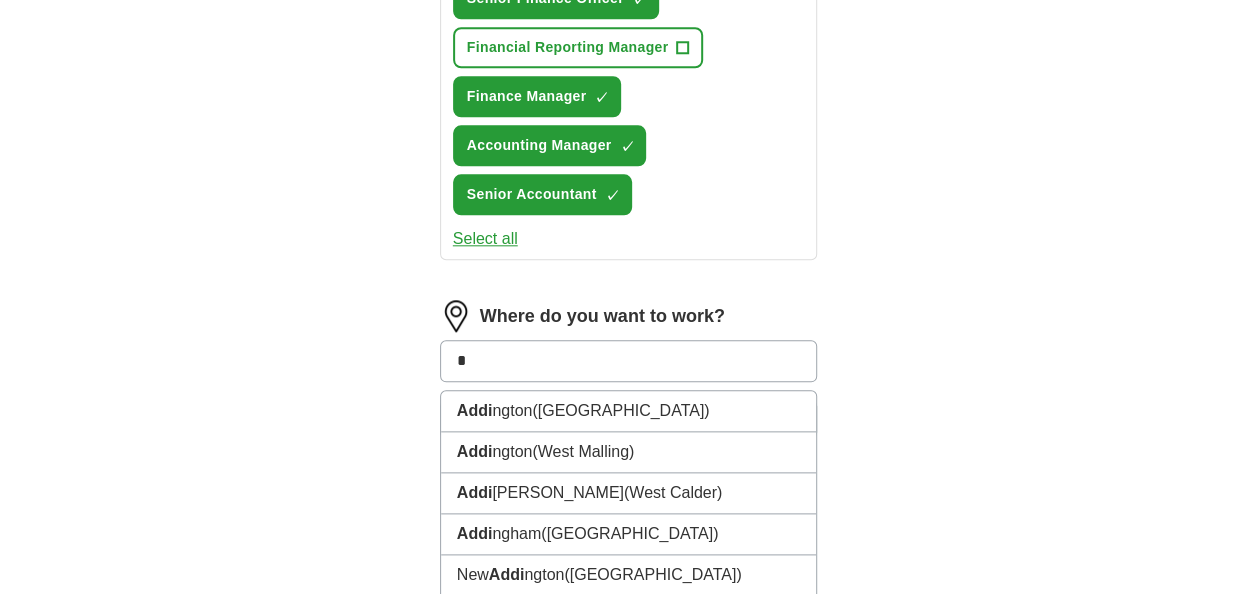 type on "*" 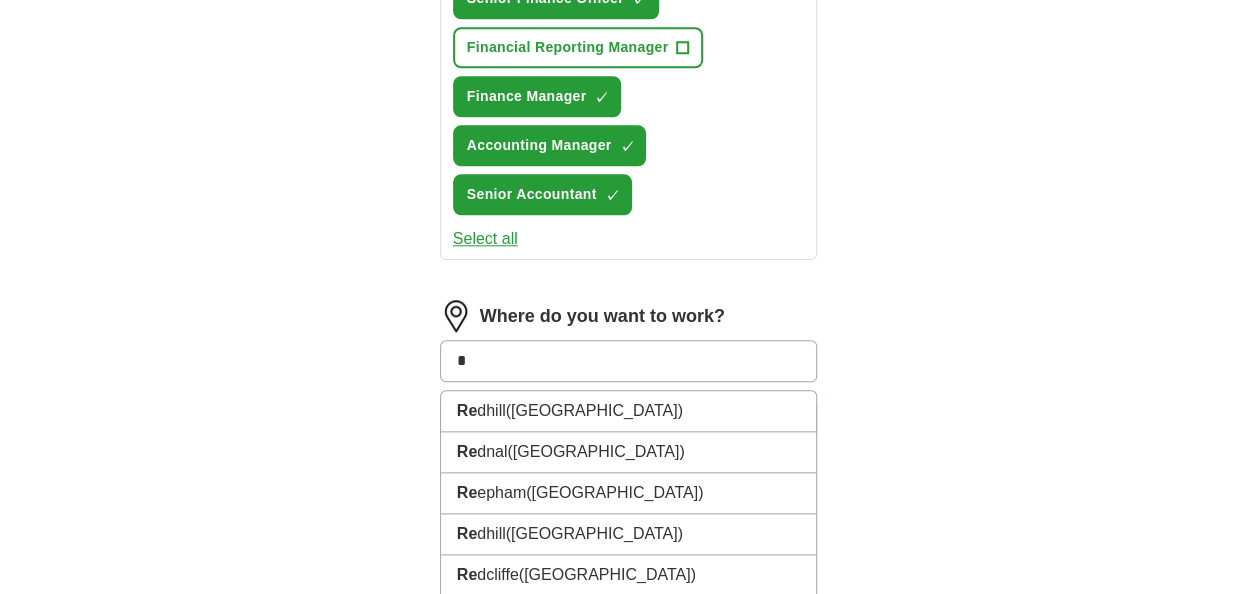 type on "*" 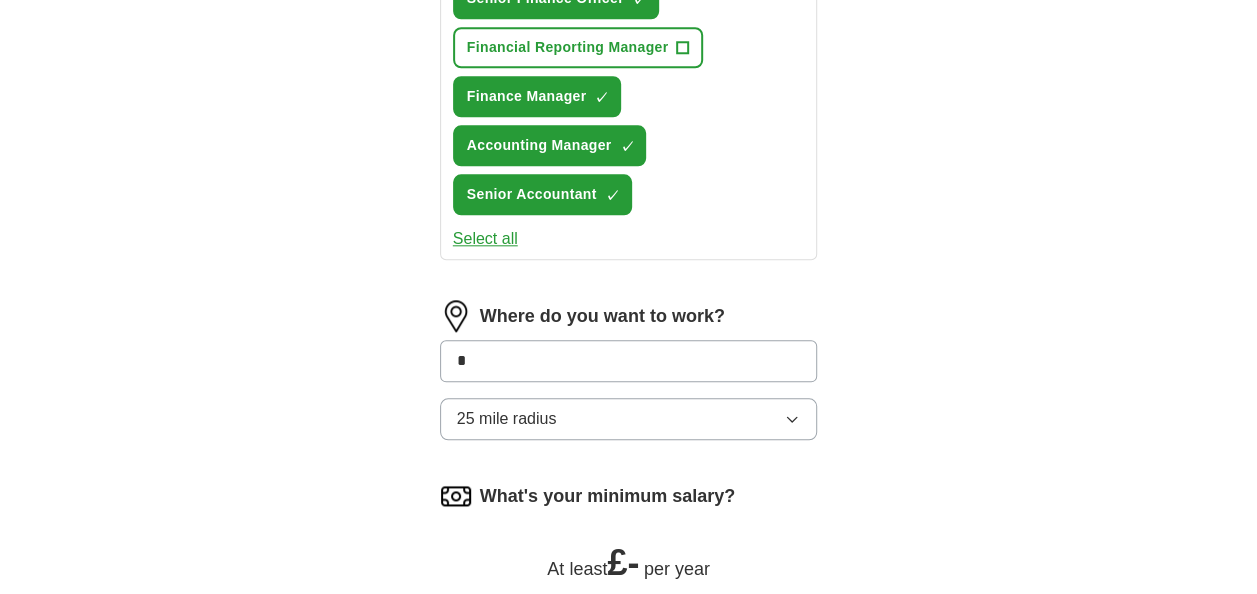 type on "*" 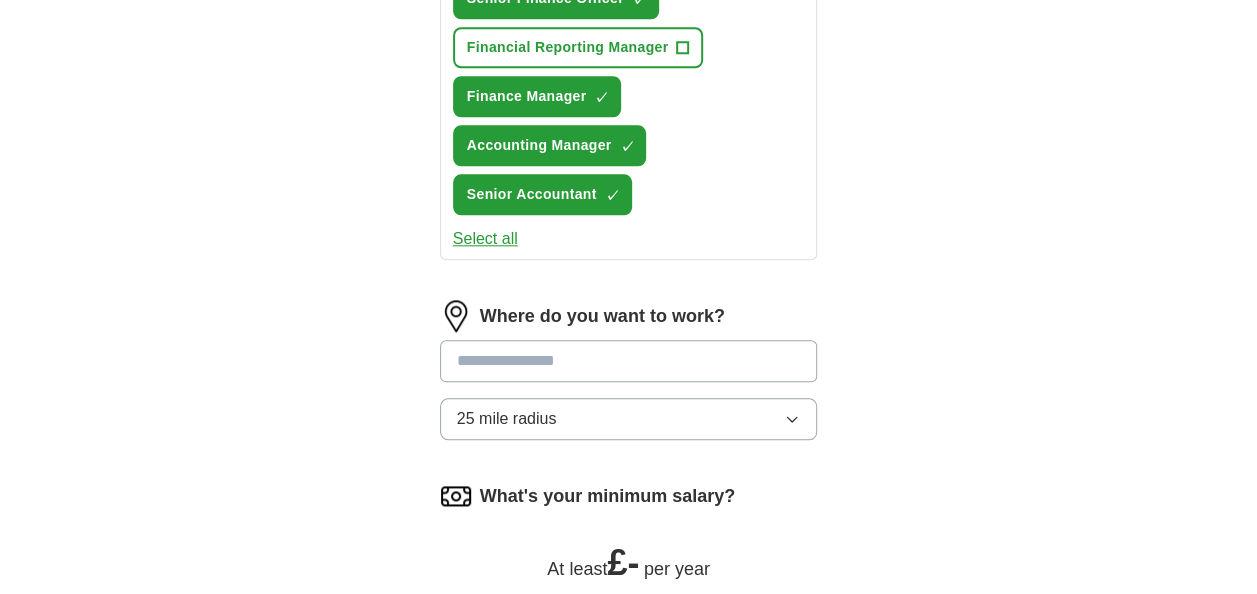 click at bounding box center [629, 361] 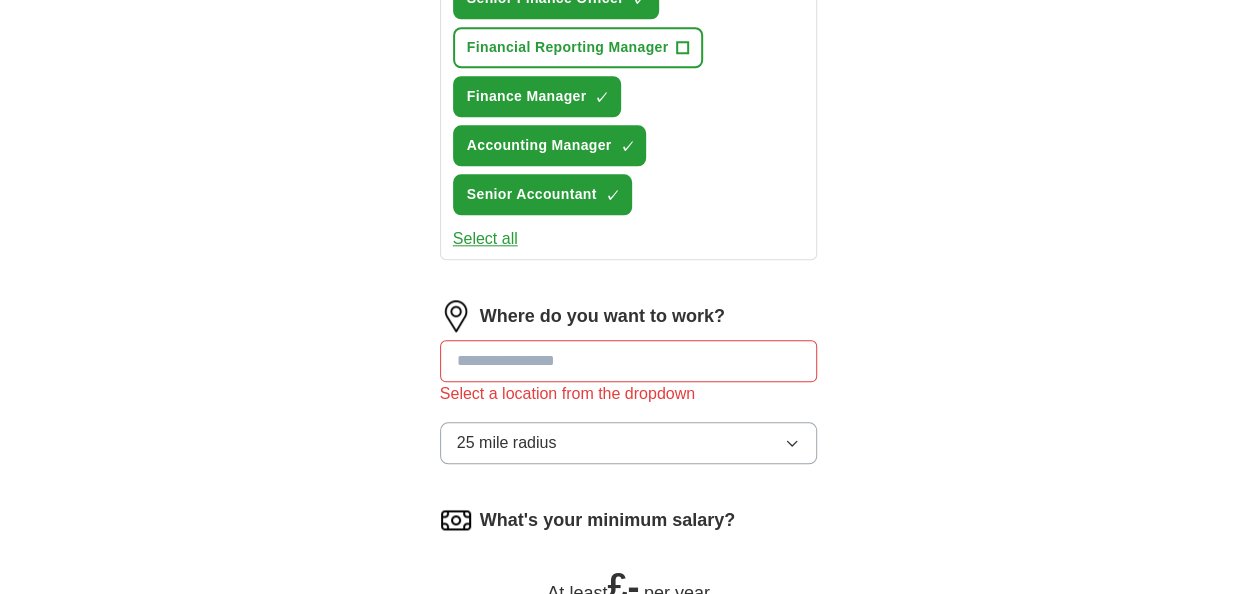 click on "**********" at bounding box center (629, -36) 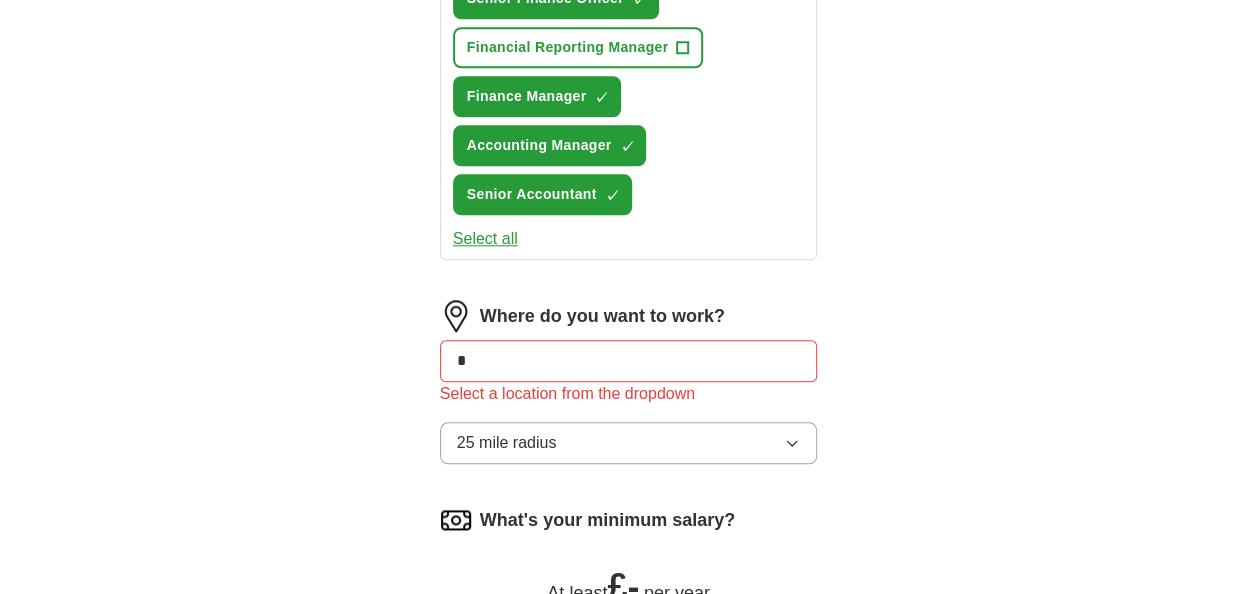 type on "*" 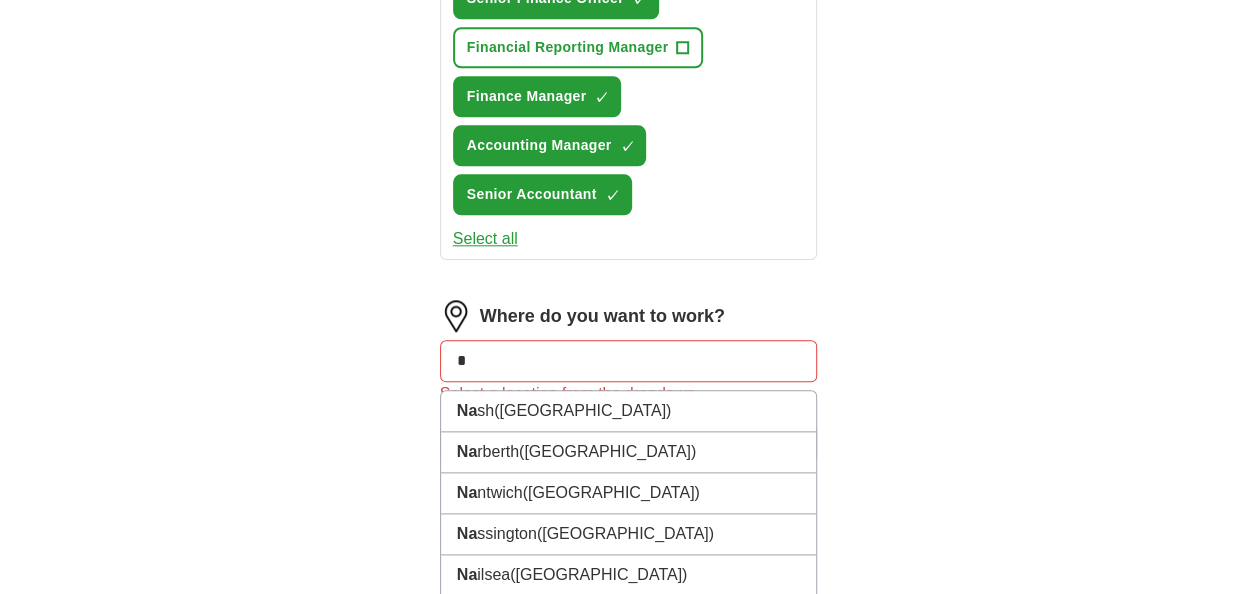 type on "*" 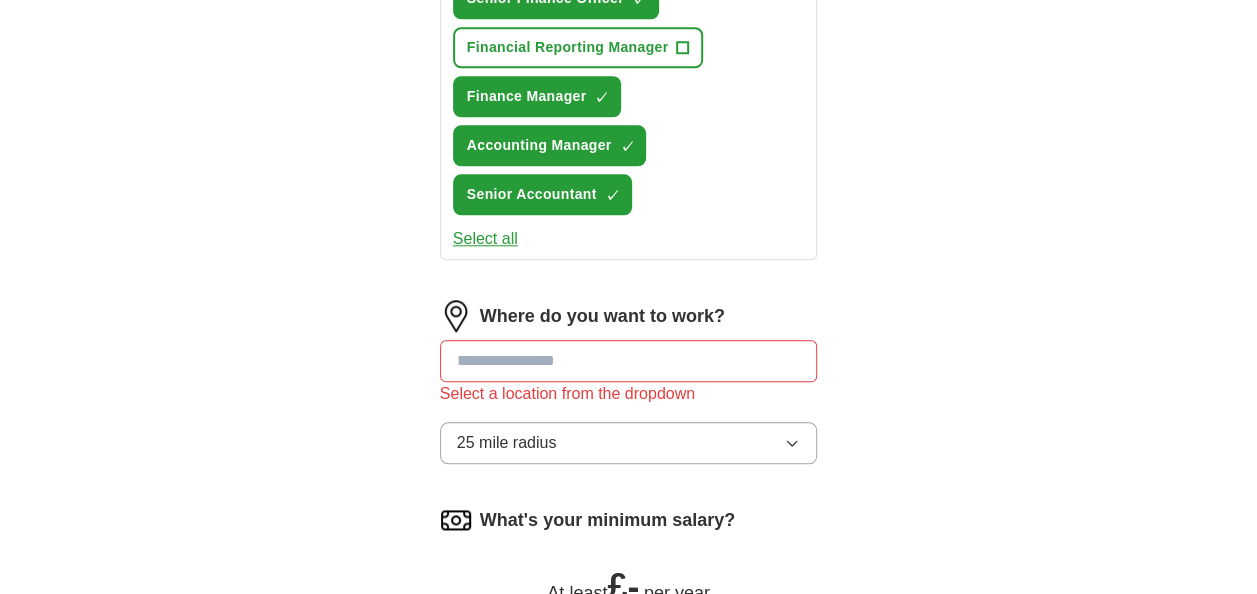 click on "**********" at bounding box center [629, -36] 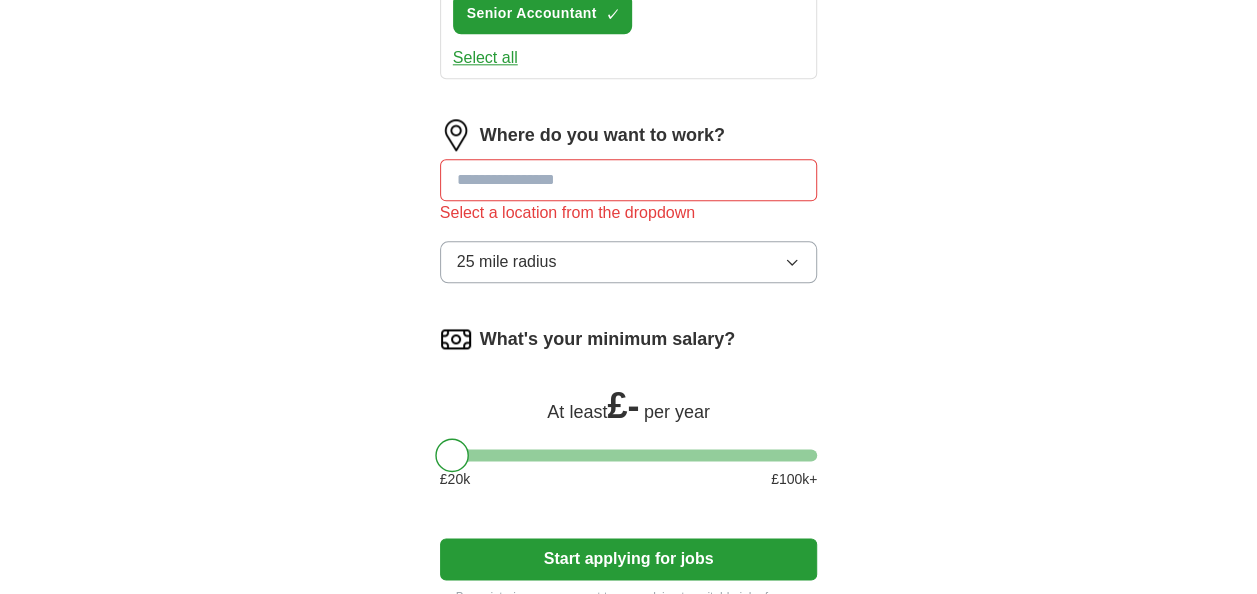 scroll, scrollTop: 1147, scrollLeft: 0, axis: vertical 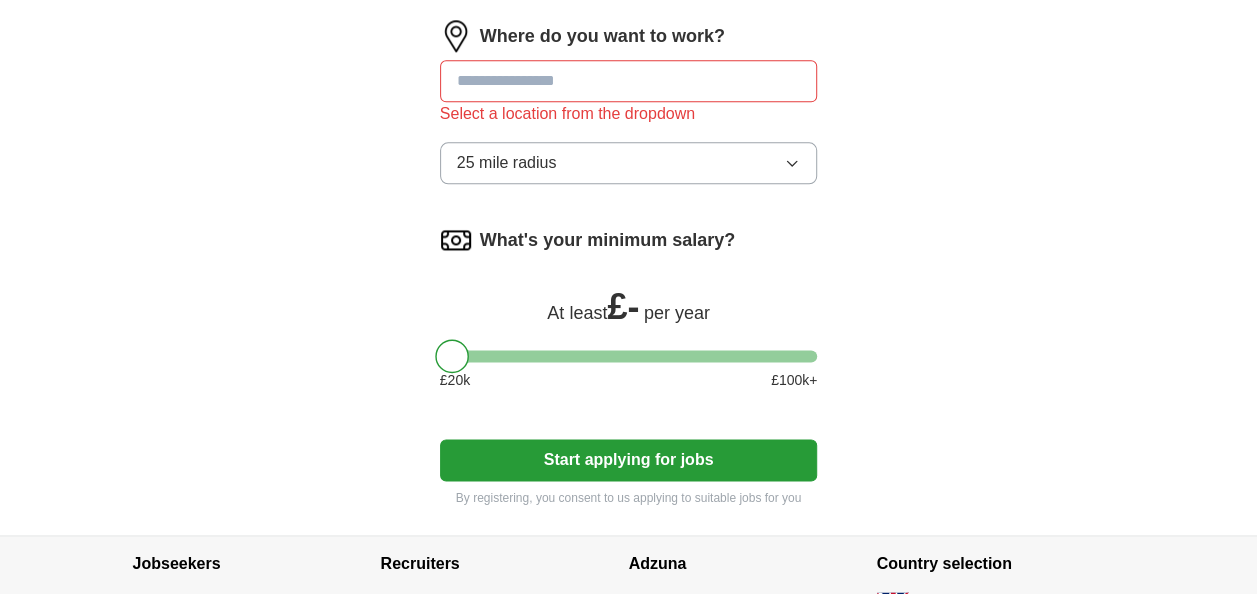 click at bounding box center (629, 81) 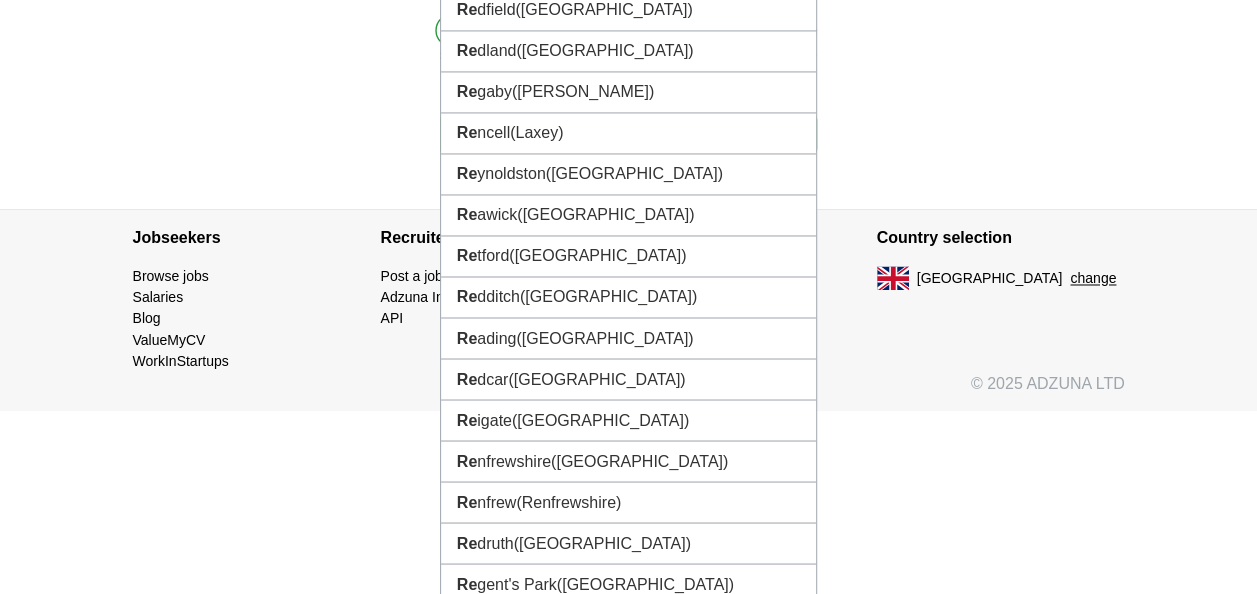 scroll, scrollTop: 1034, scrollLeft: 0, axis: vertical 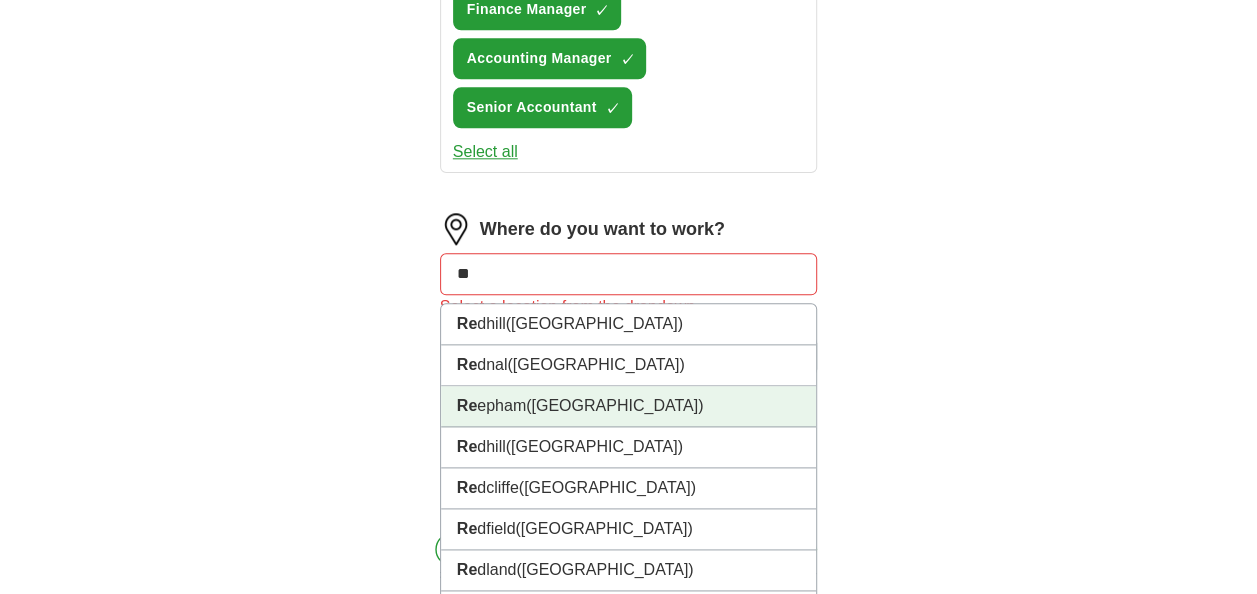 click on "**" at bounding box center (629, 274) 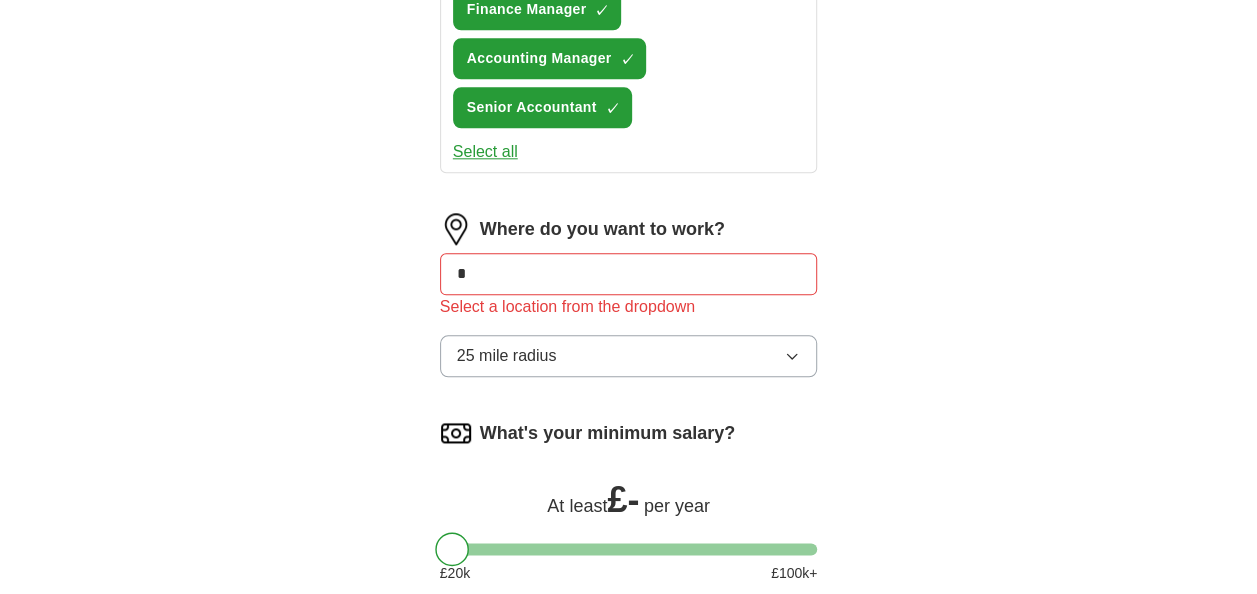 type on "*" 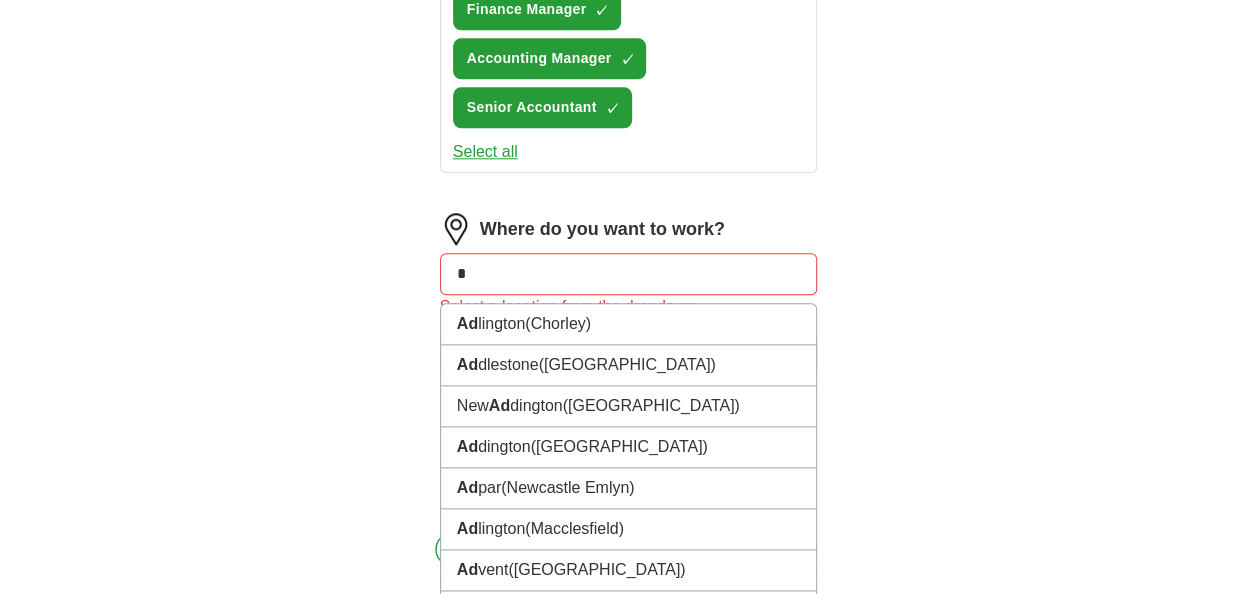 type on "*" 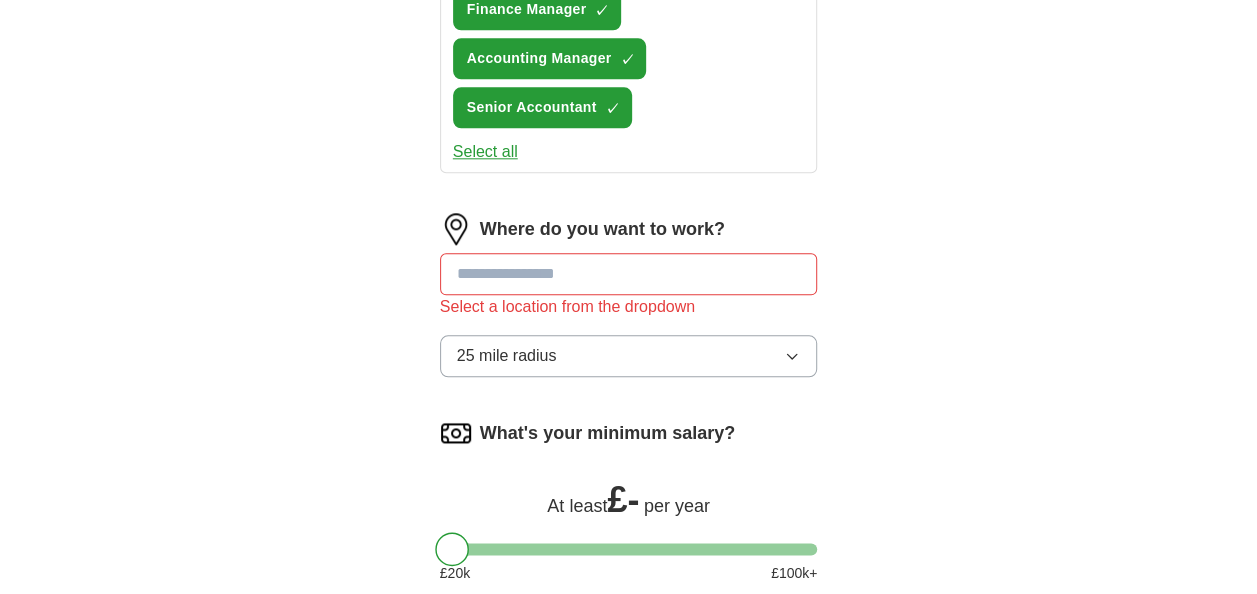 click on "**********" at bounding box center (629, -123) 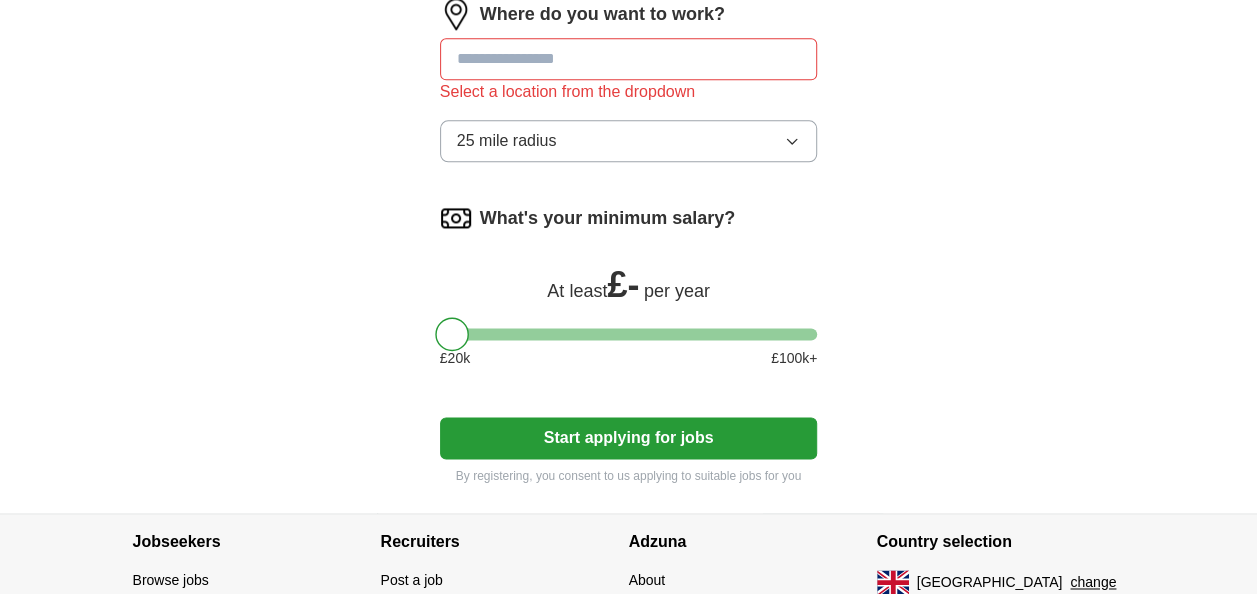scroll, scrollTop: 1260, scrollLeft: 0, axis: vertical 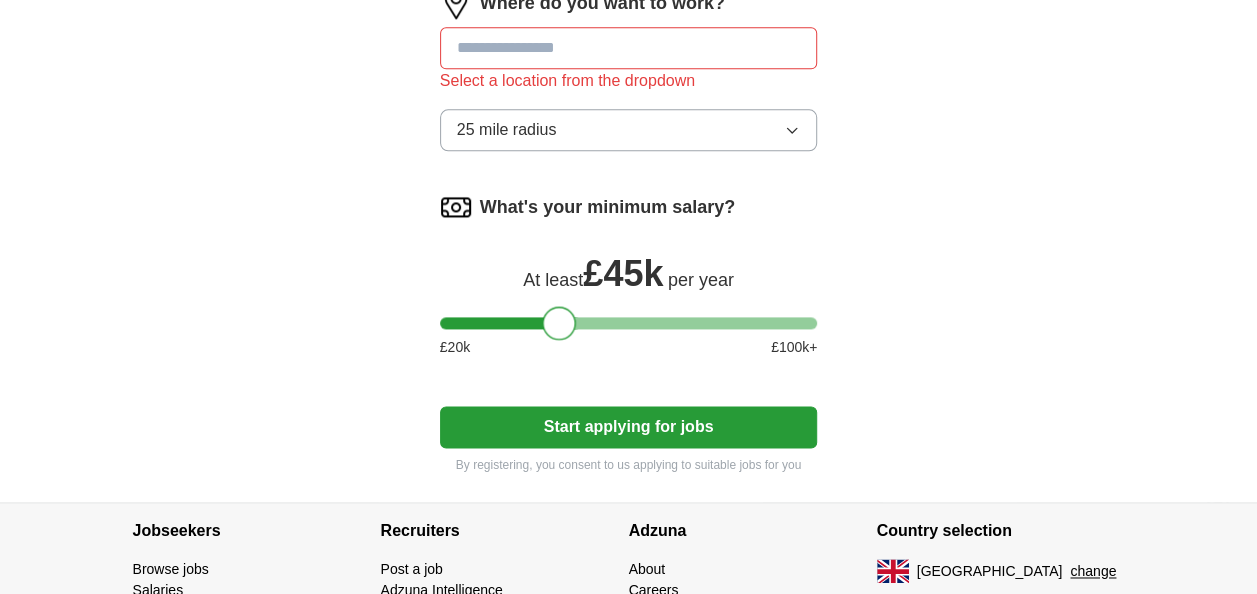 click at bounding box center [629, 323] 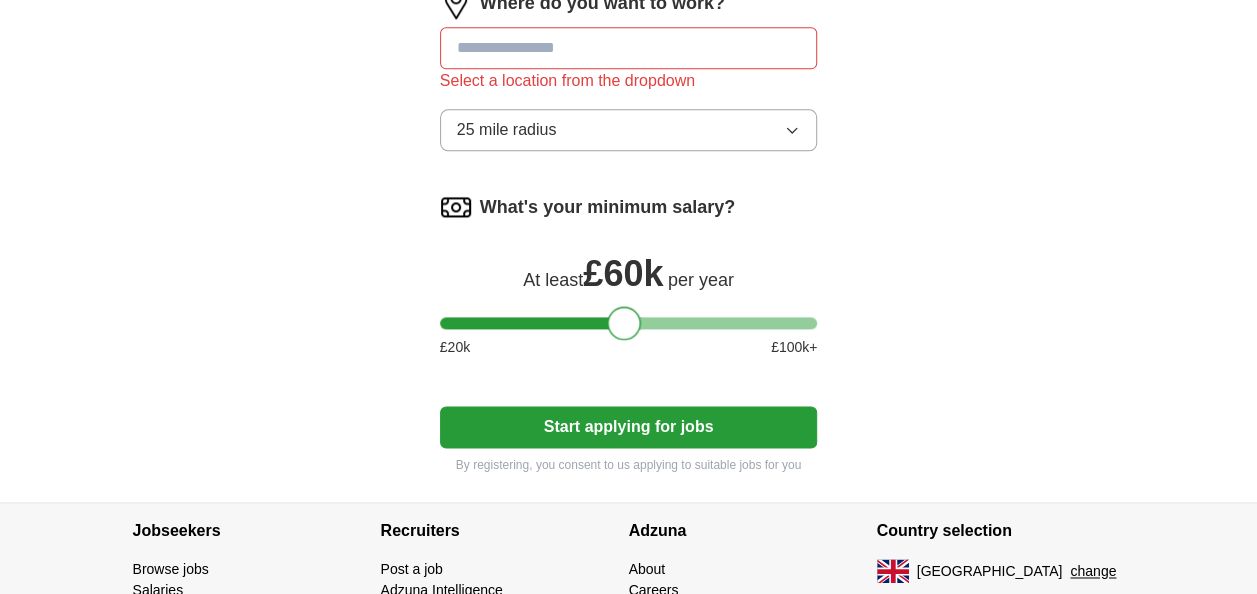 click at bounding box center (629, 323) 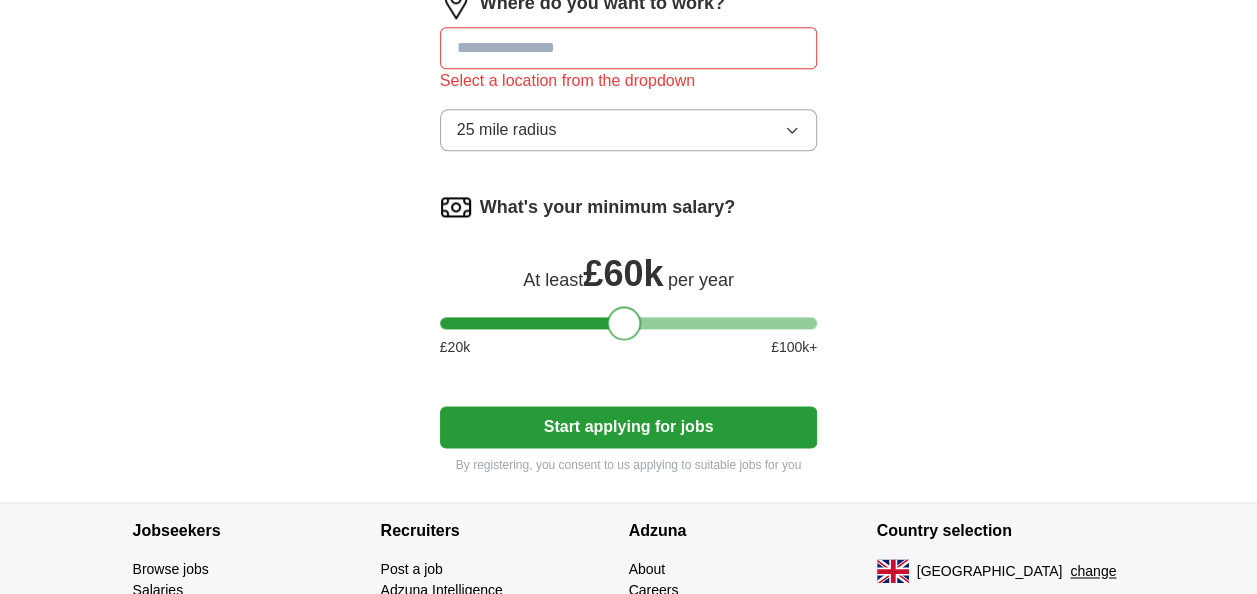 scroll, scrollTop: 1300, scrollLeft: 0, axis: vertical 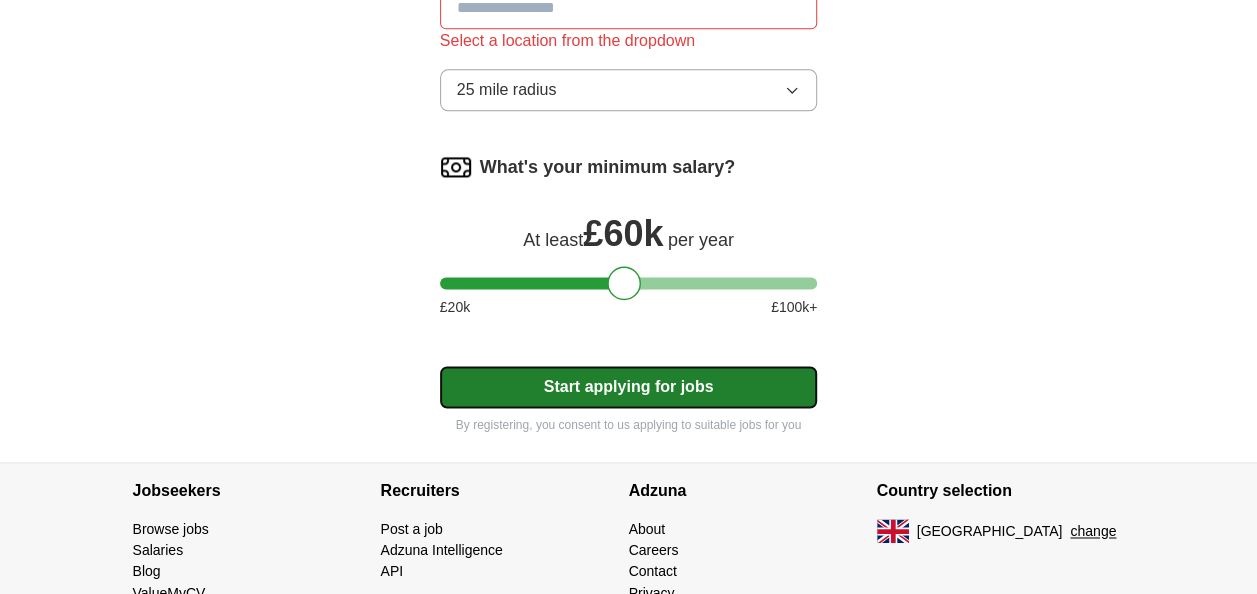 click on "Start applying for jobs" at bounding box center (629, 387) 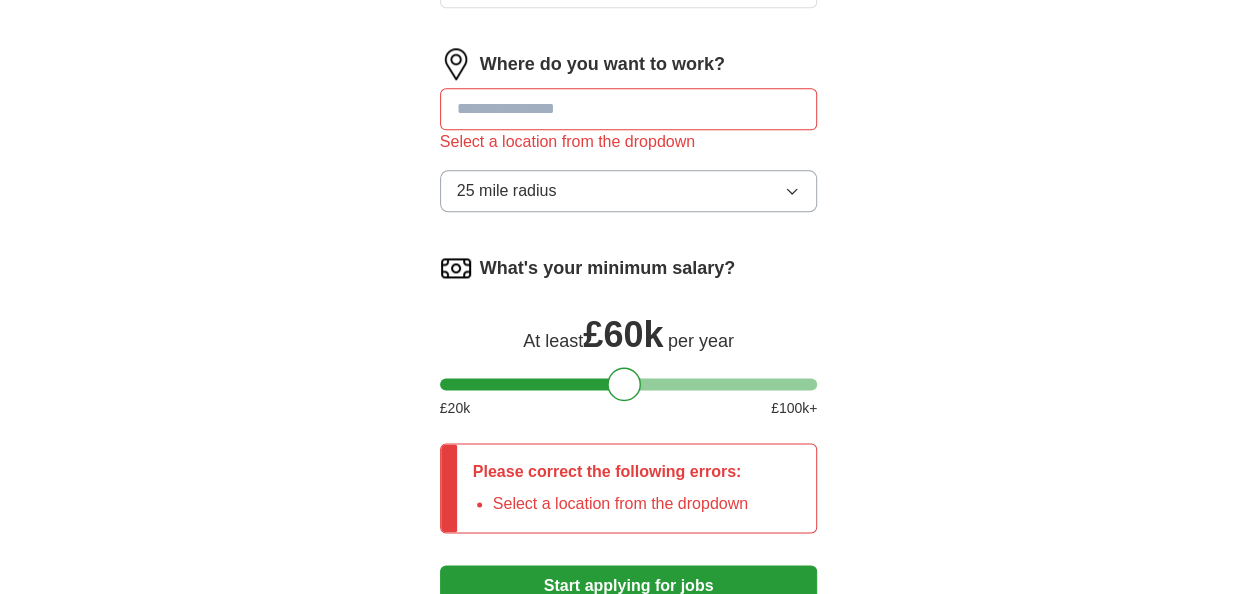 scroll, scrollTop: 1180, scrollLeft: 0, axis: vertical 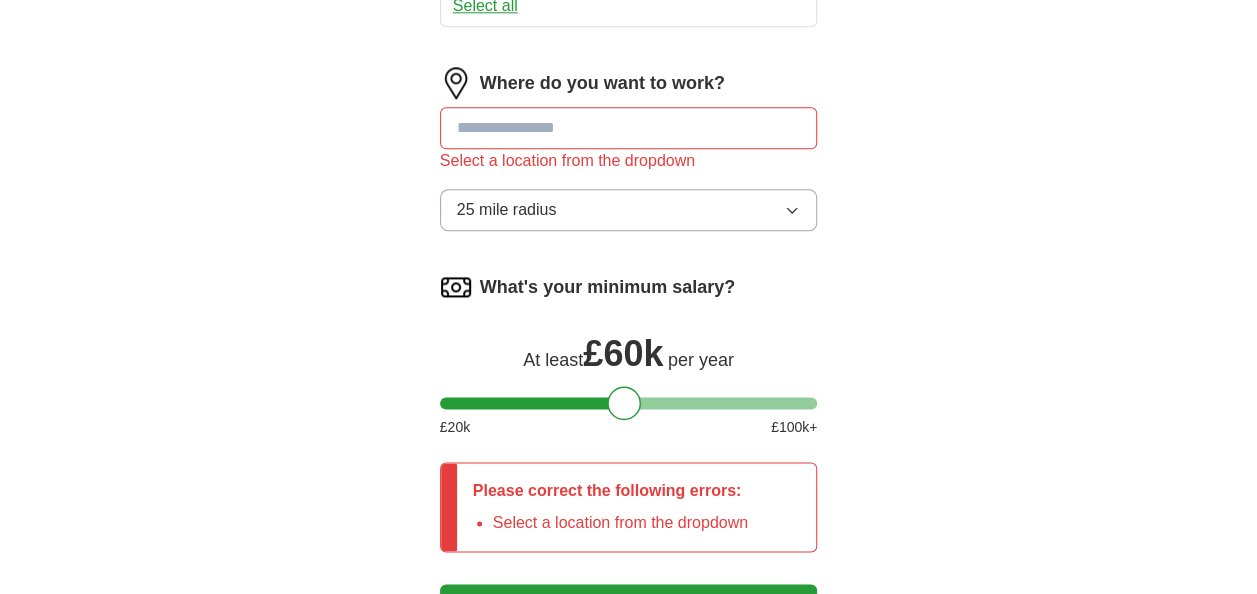click at bounding box center (629, 128) 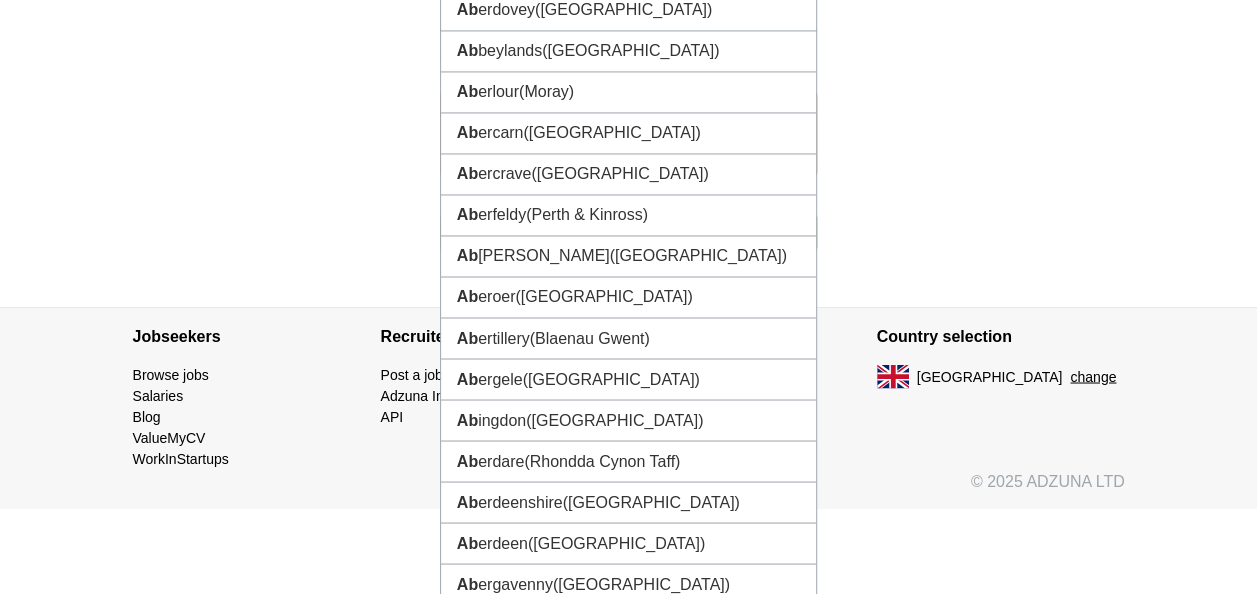 scroll, scrollTop: 1034, scrollLeft: 0, axis: vertical 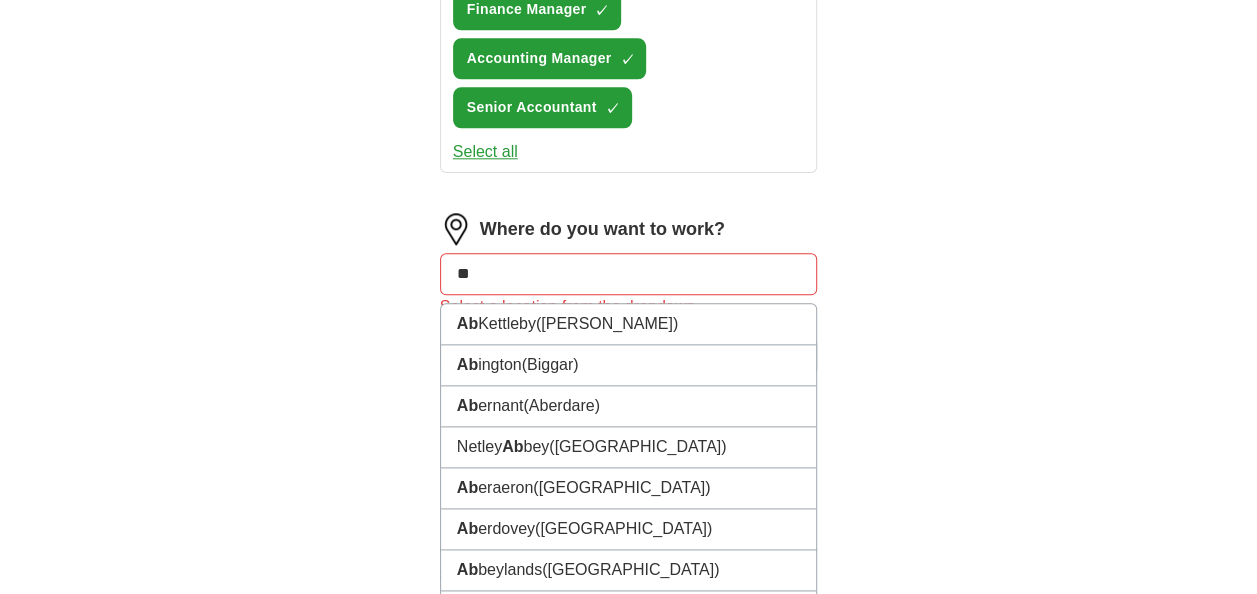 click on "**" at bounding box center (629, 274) 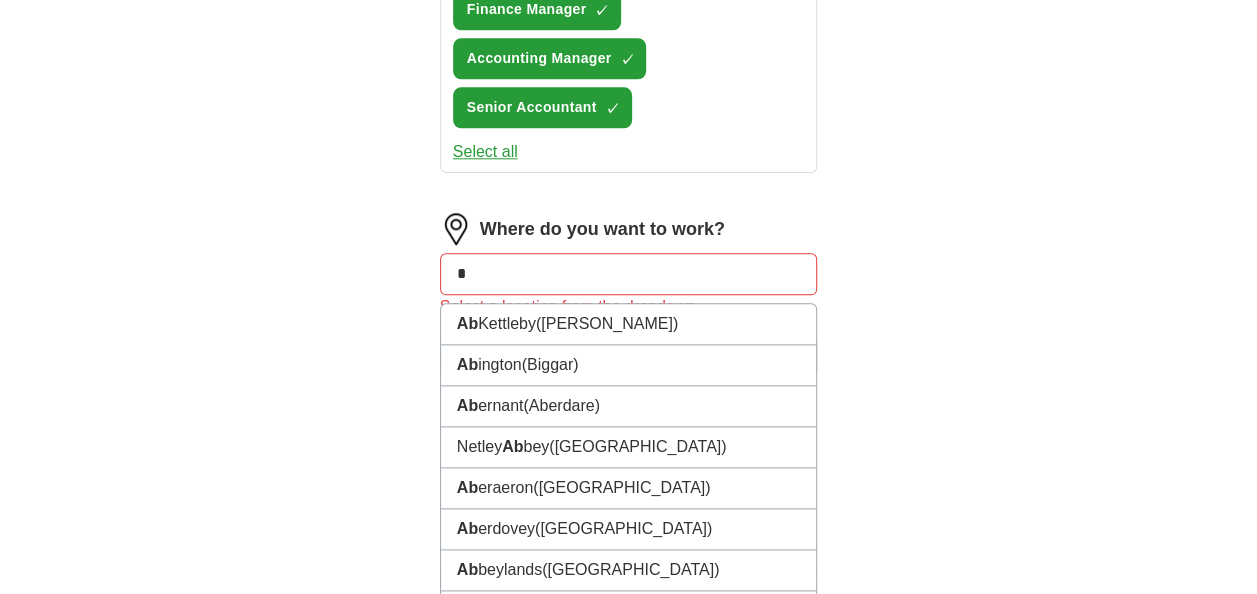 type on "*" 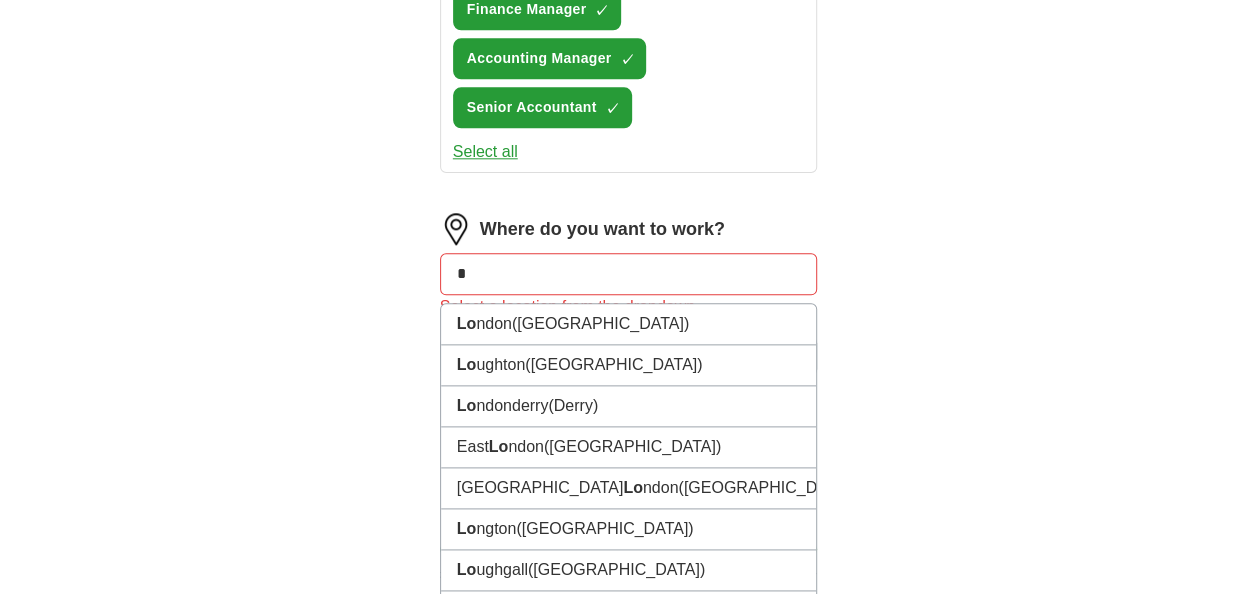 type on "*" 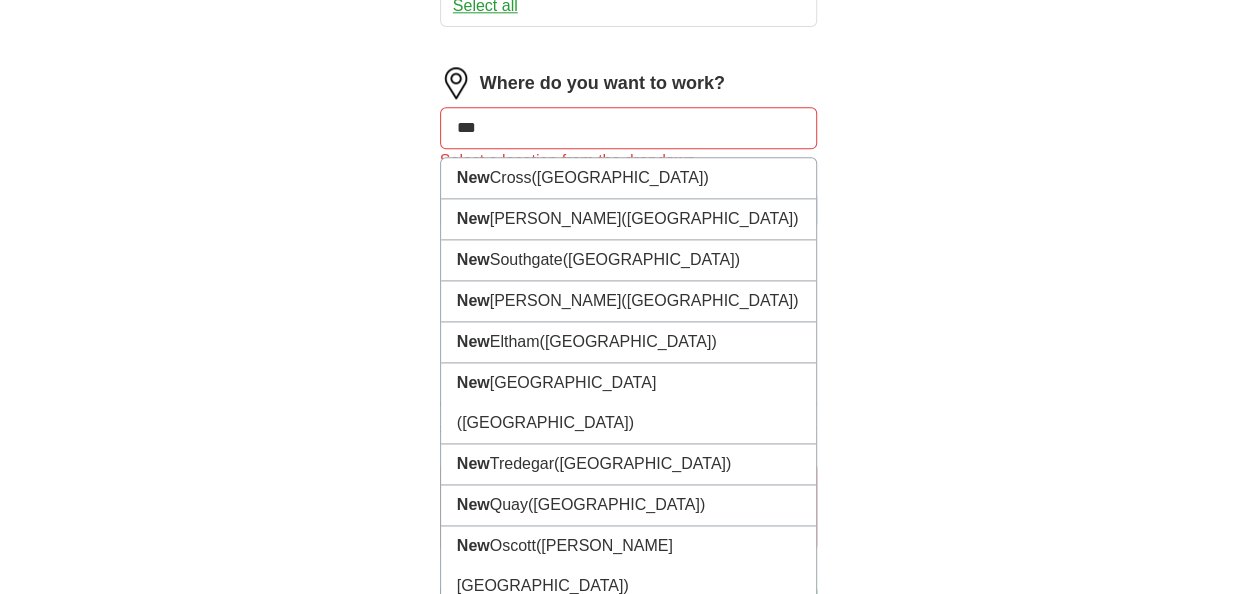 scroll, scrollTop: 1166, scrollLeft: 0, axis: vertical 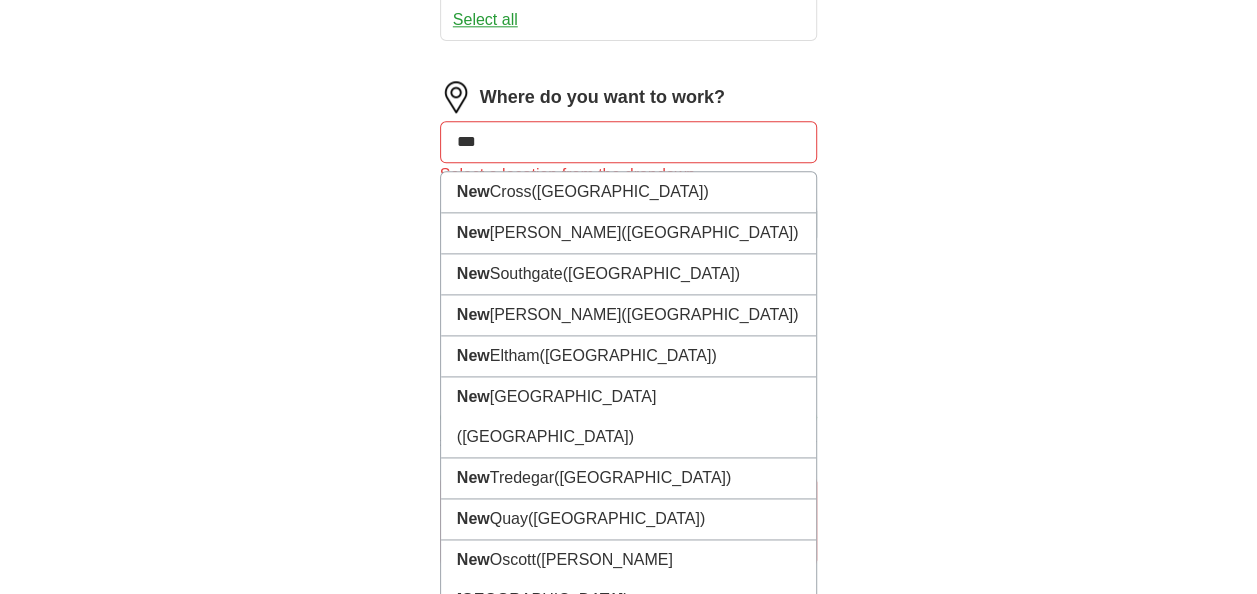 click on "***" at bounding box center [629, 142] 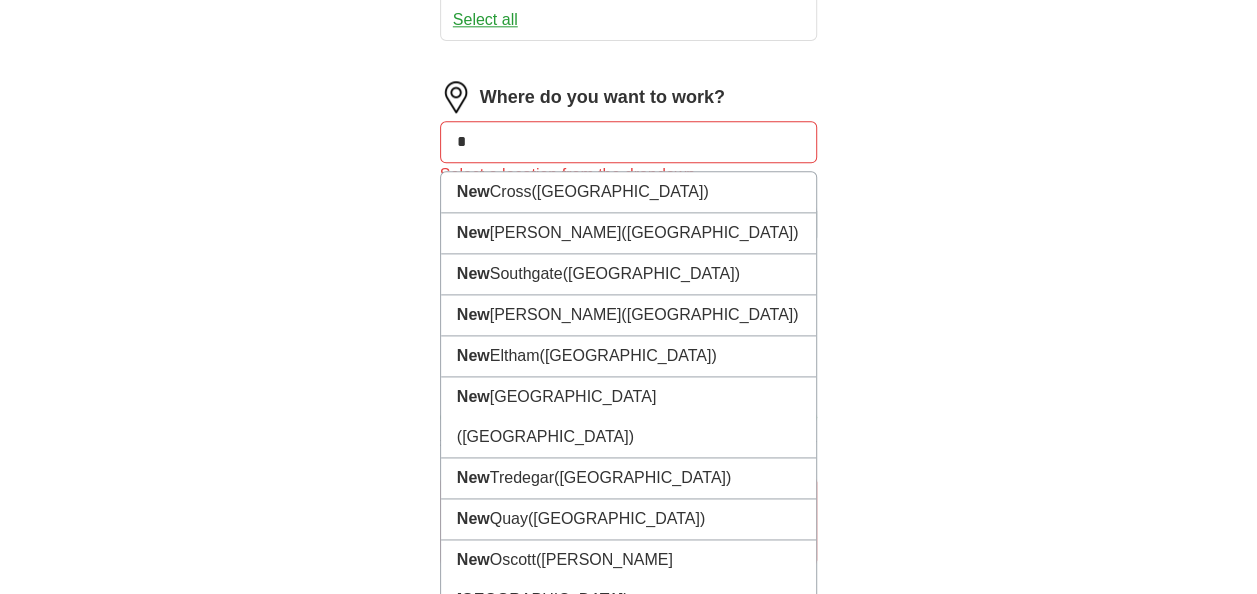 type on "*" 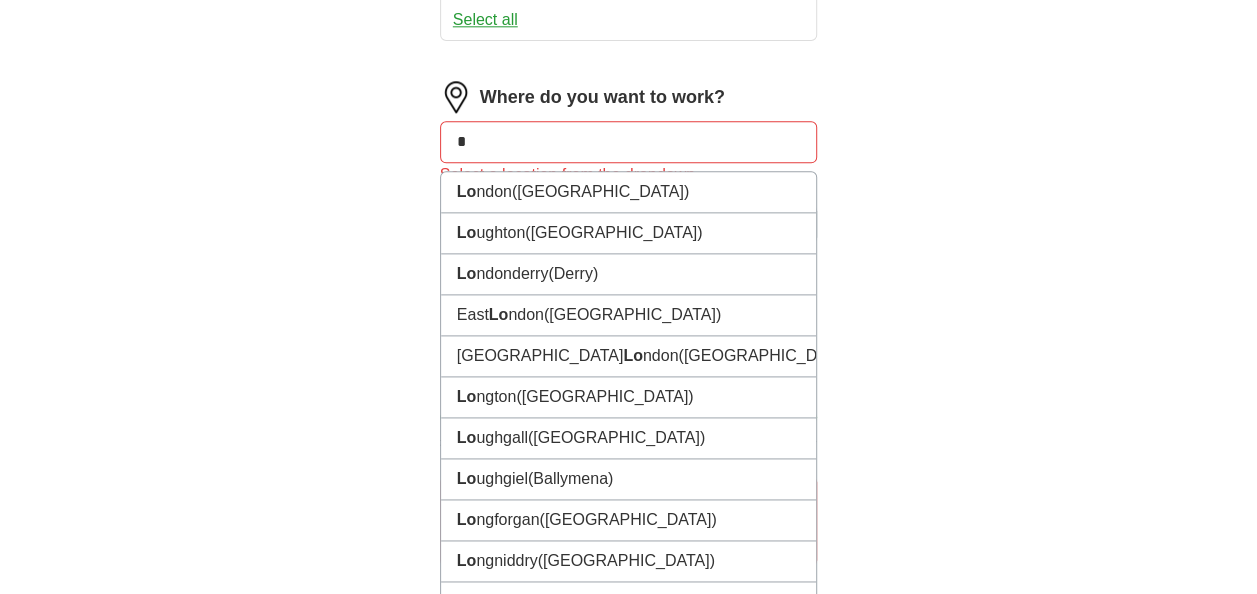 type on "*" 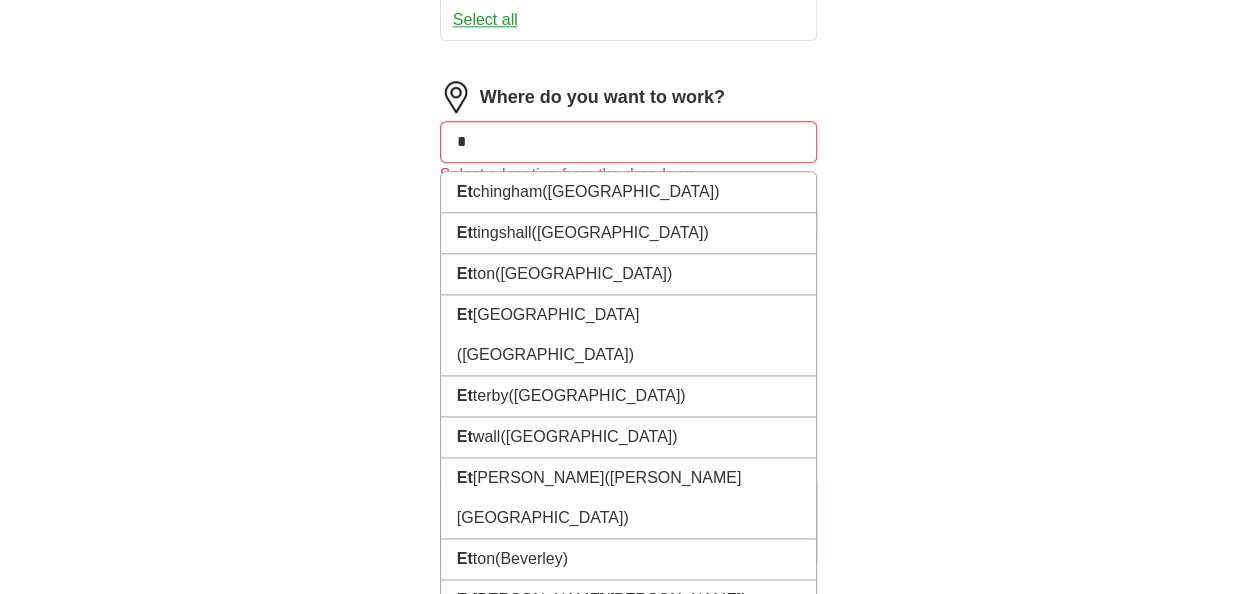 type on "*" 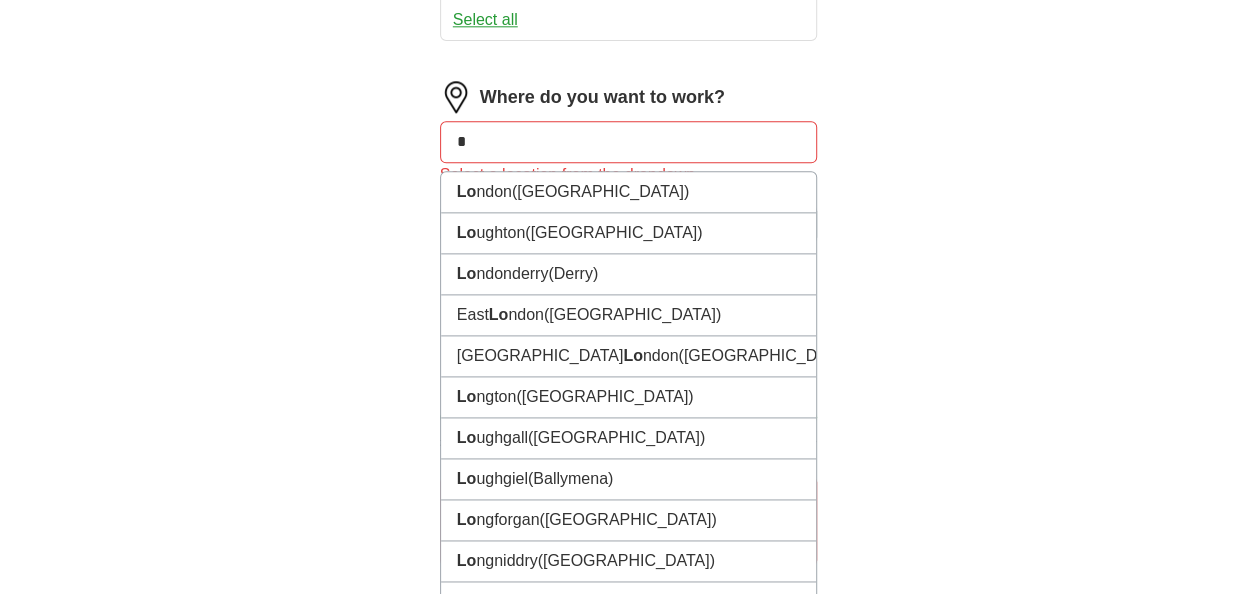 type on "*" 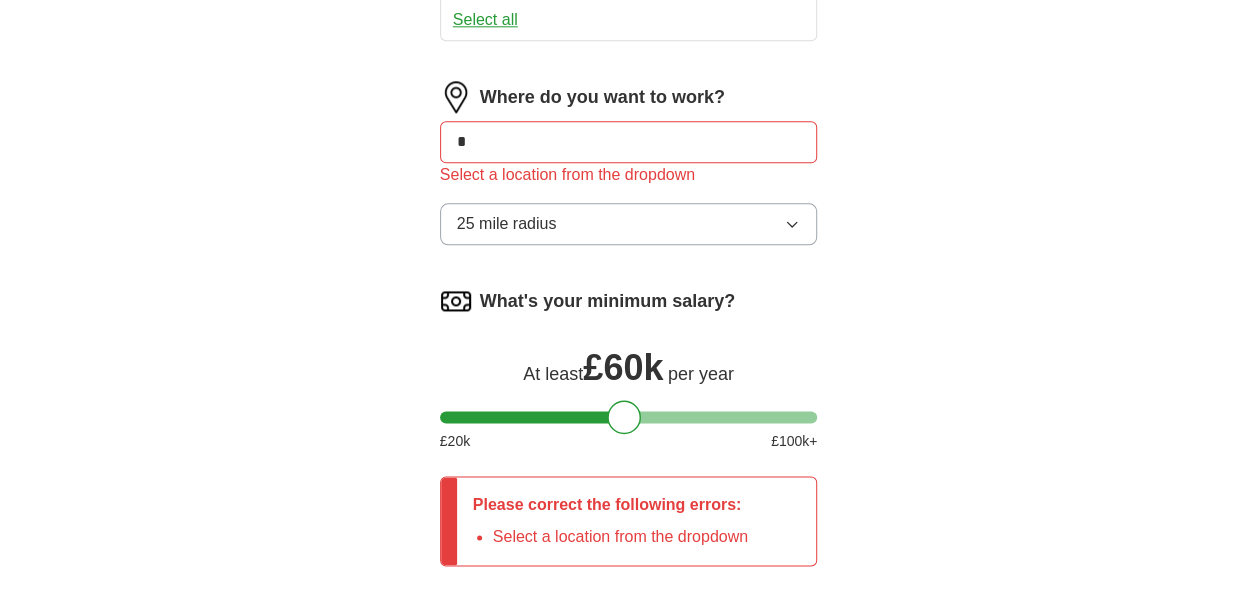 type on "**" 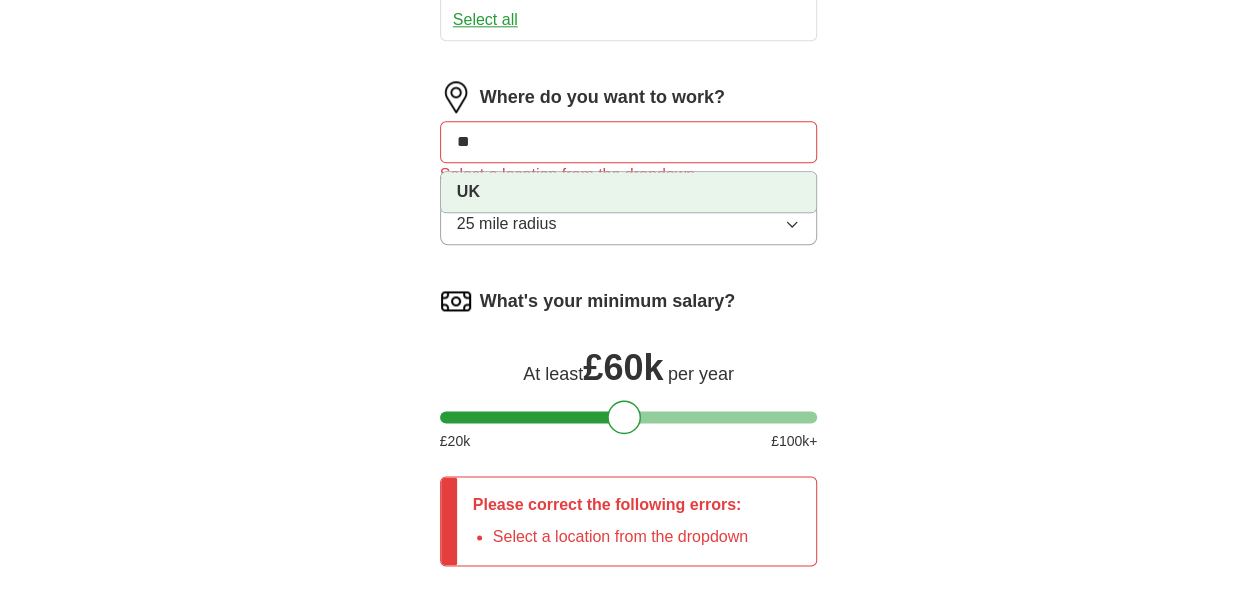 click on "UK" at bounding box center (468, 191) 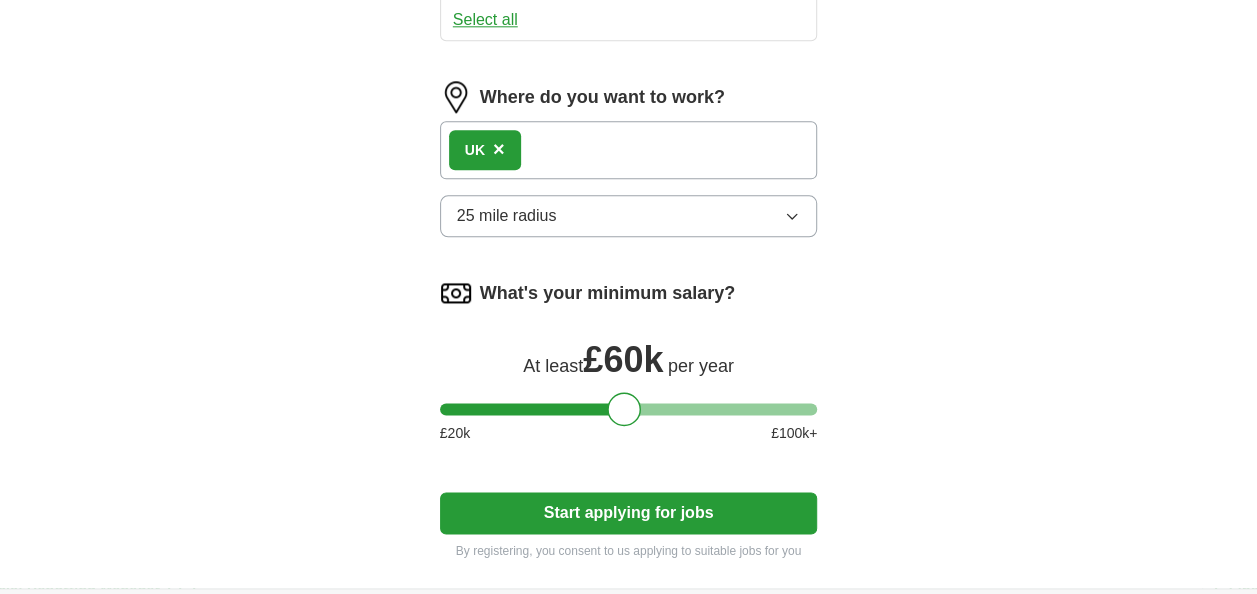 click on "UK ×" at bounding box center [629, 150] 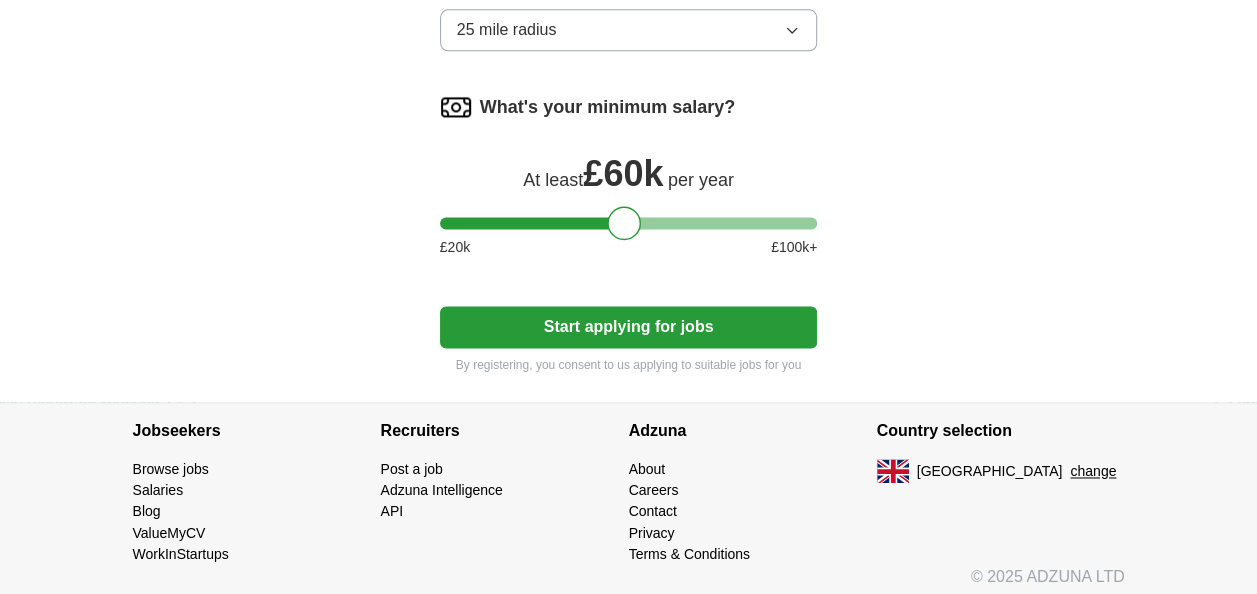 scroll, scrollTop: 1356, scrollLeft: 0, axis: vertical 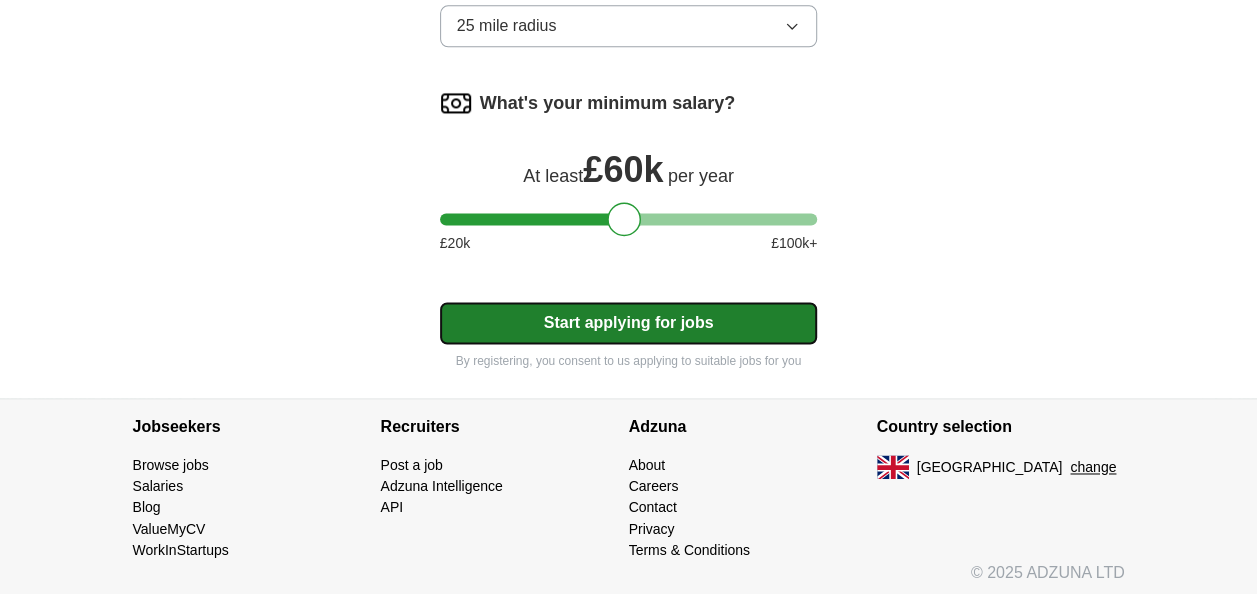 click on "Start applying for jobs" at bounding box center [629, 323] 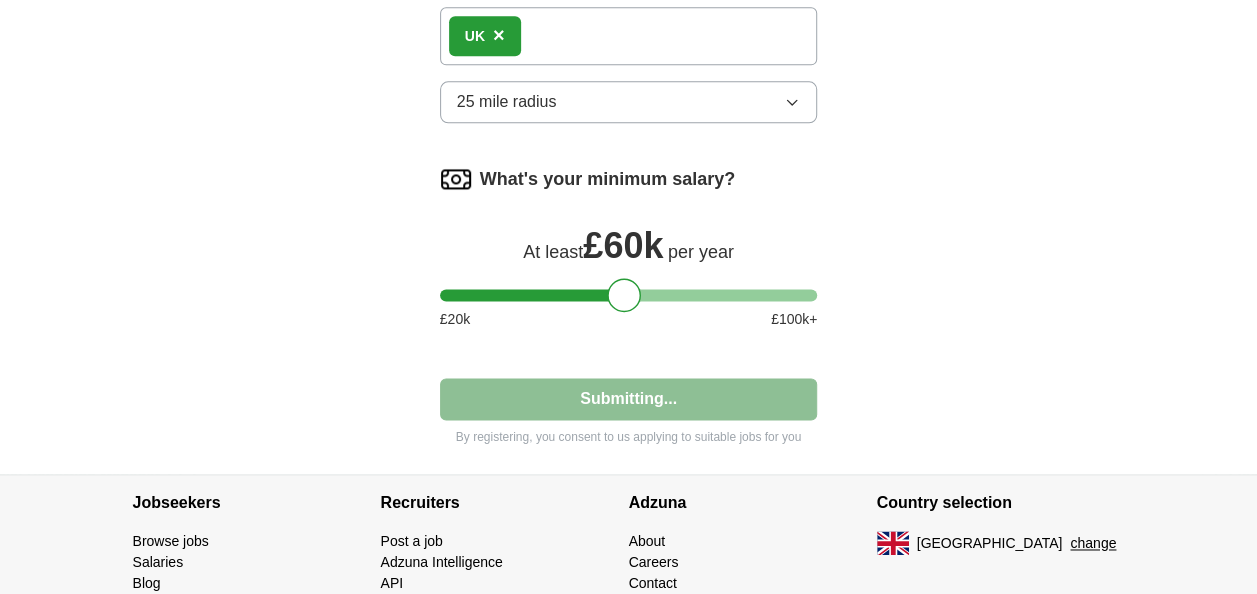 select on "**" 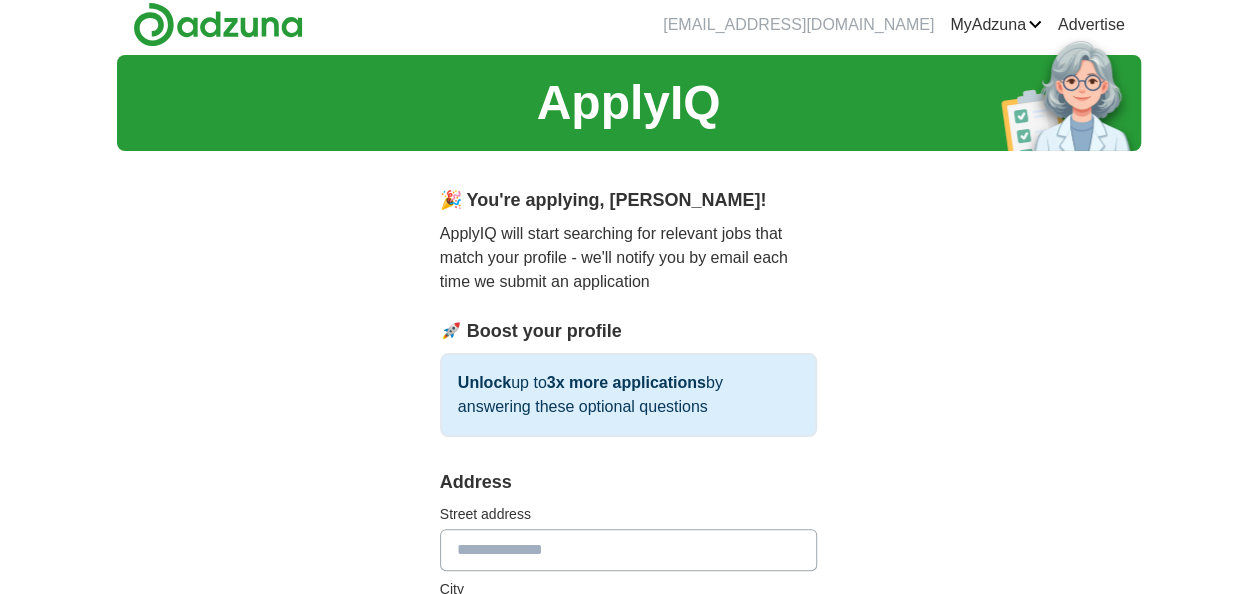 scroll, scrollTop: 0, scrollLeft: 0, axis: both 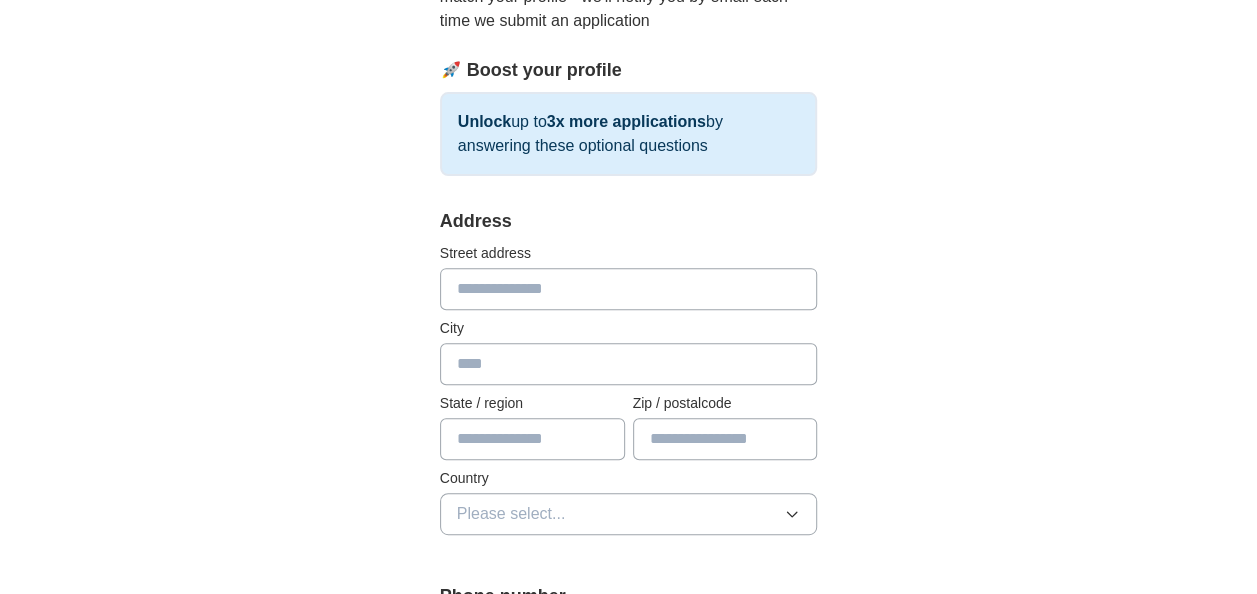 click at bounding box center (629, 289) 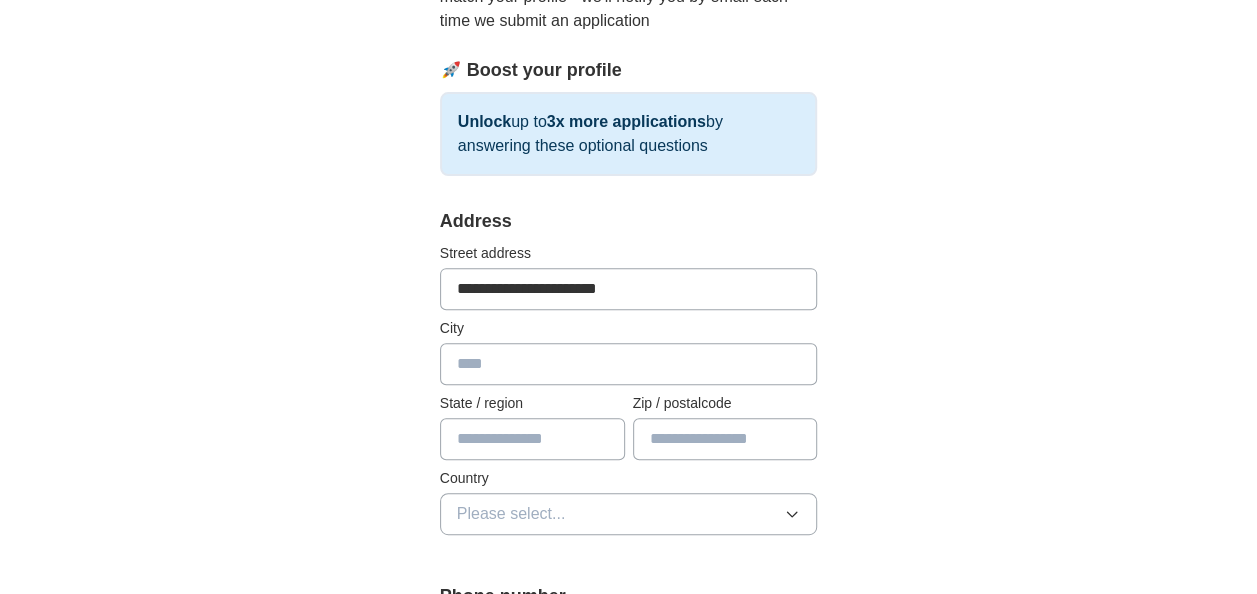 type on "**********" 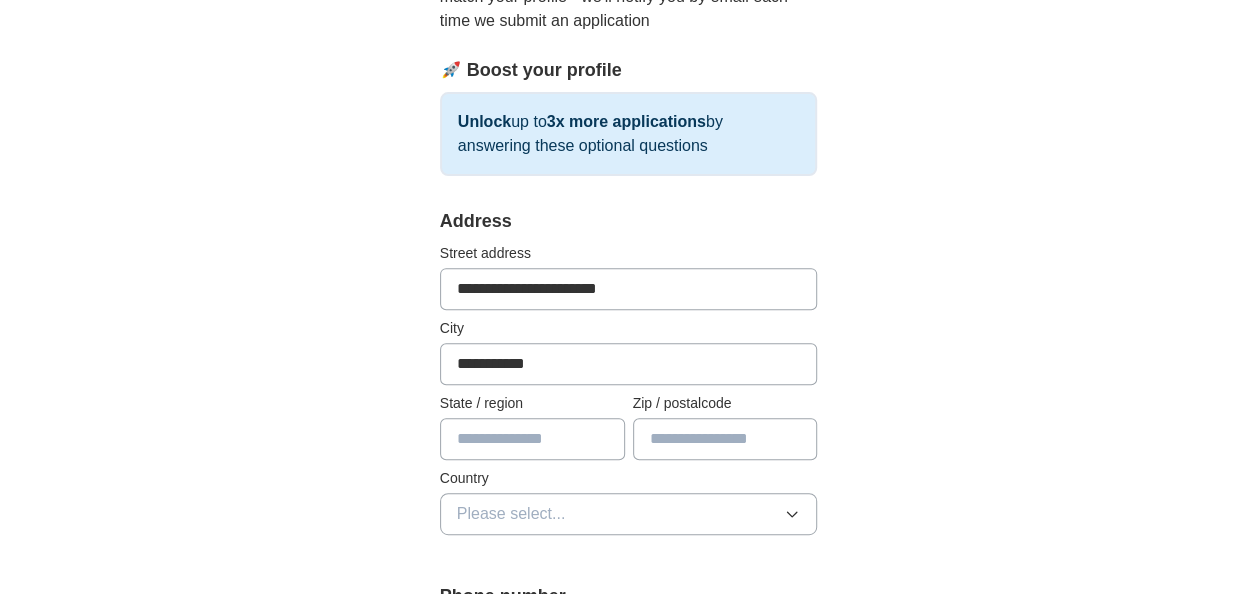 select on "**" 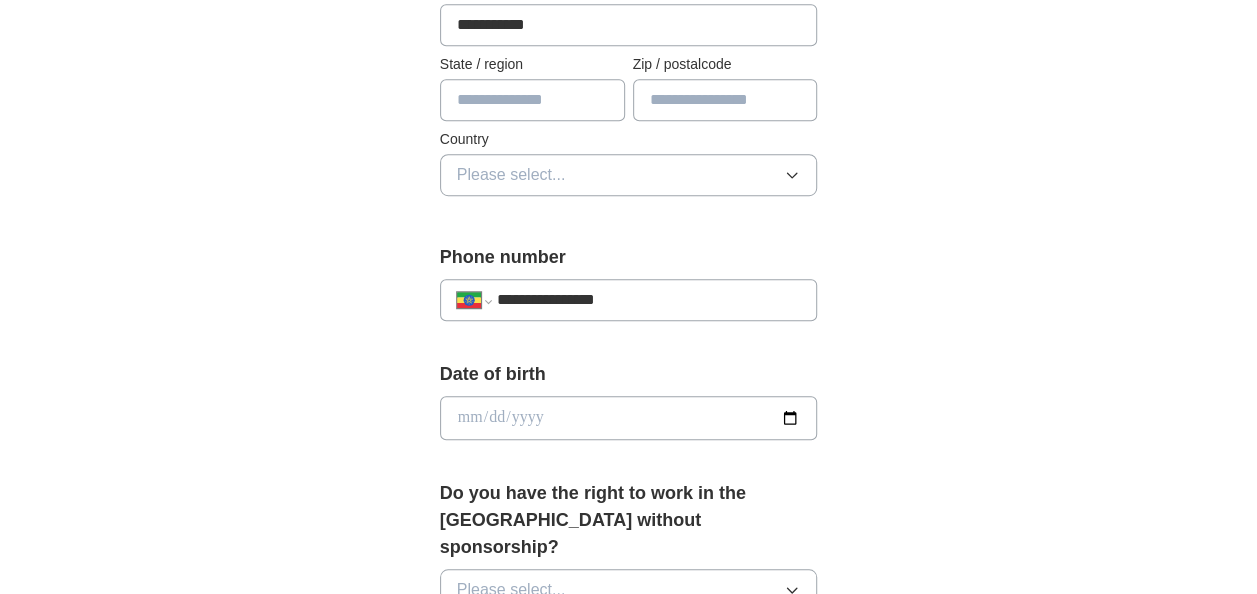 type on "**********" 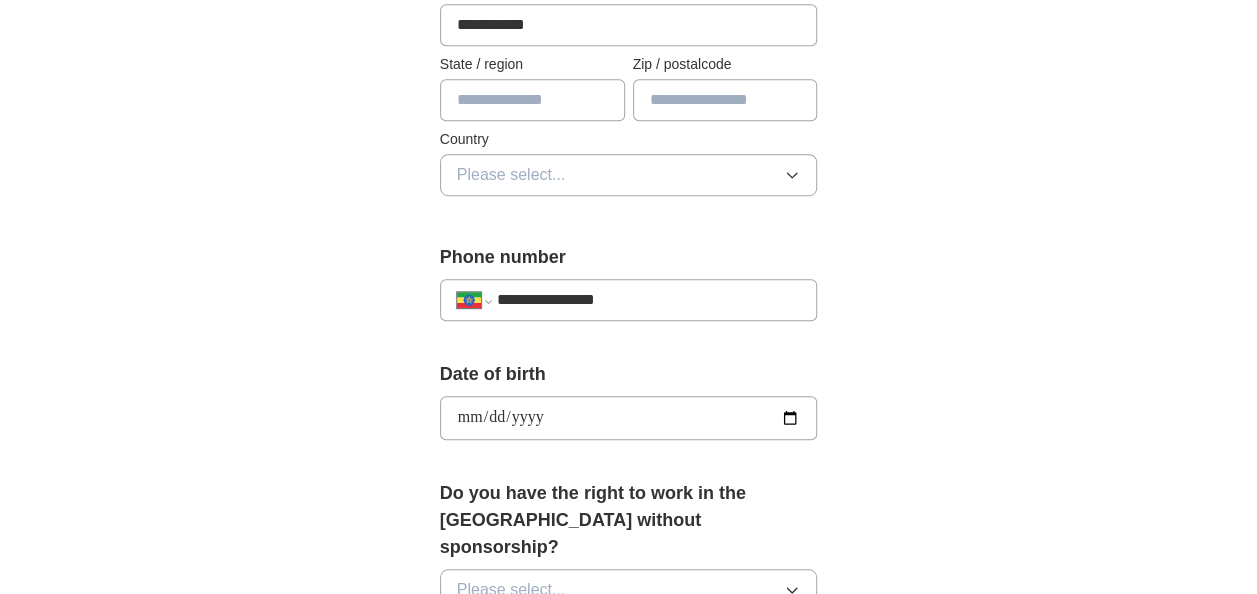 click on "**********" at bounding box center (629, 418) 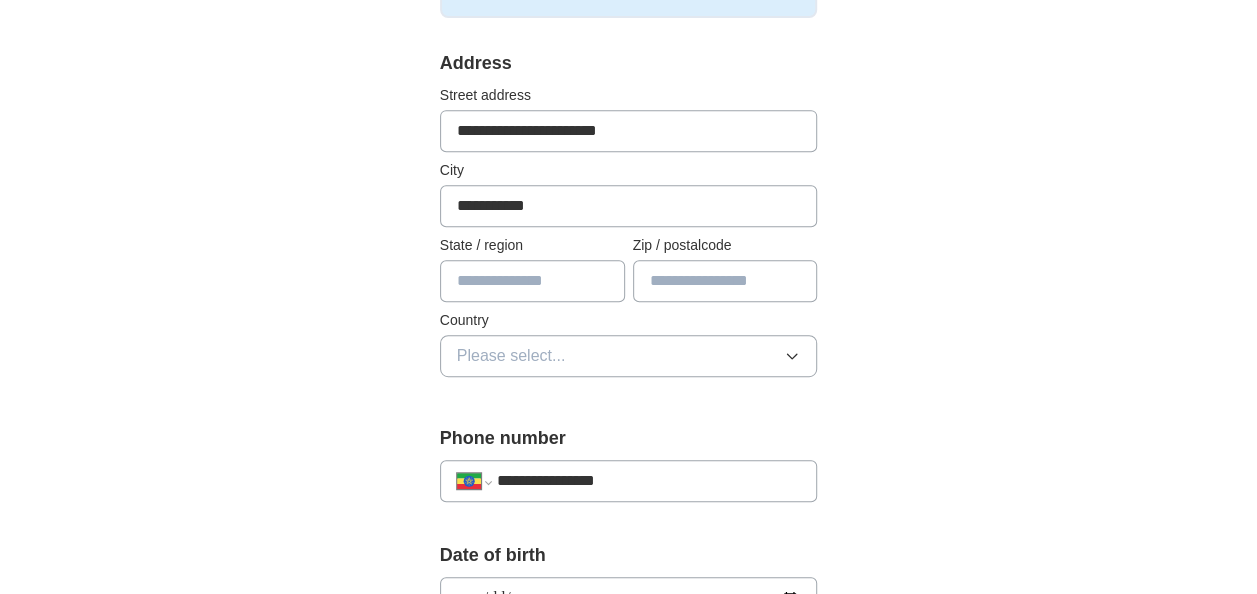scroll, scrollTop: 406, scrollLeft: 0, axis: vertical 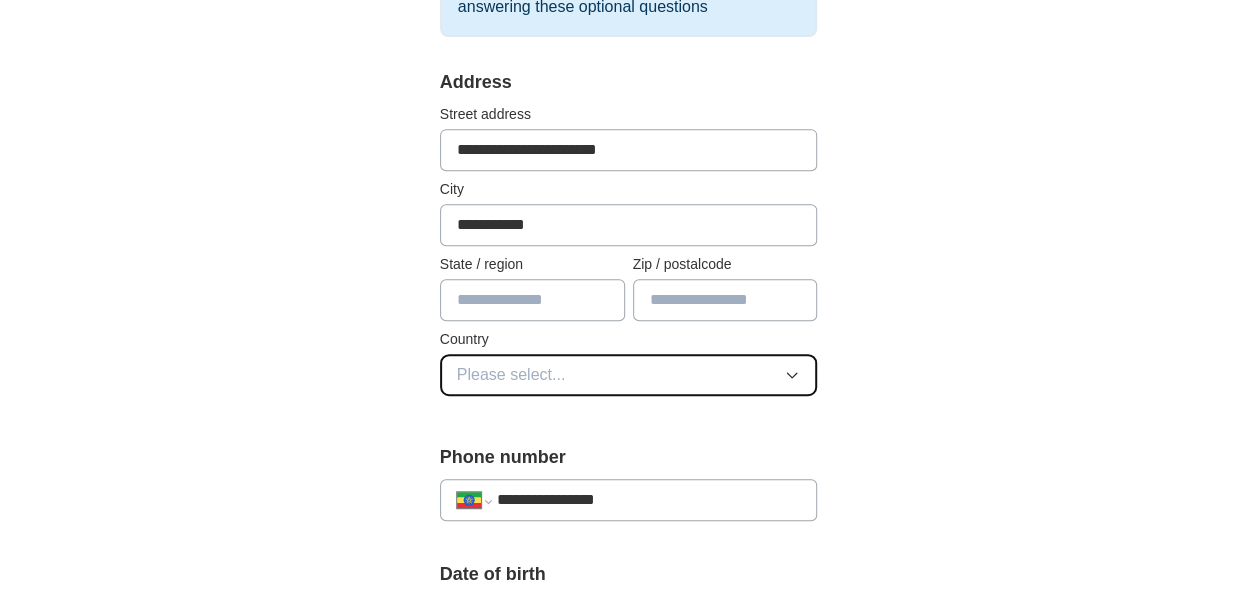 click on "Please select..." at bounding box center [511, 375] 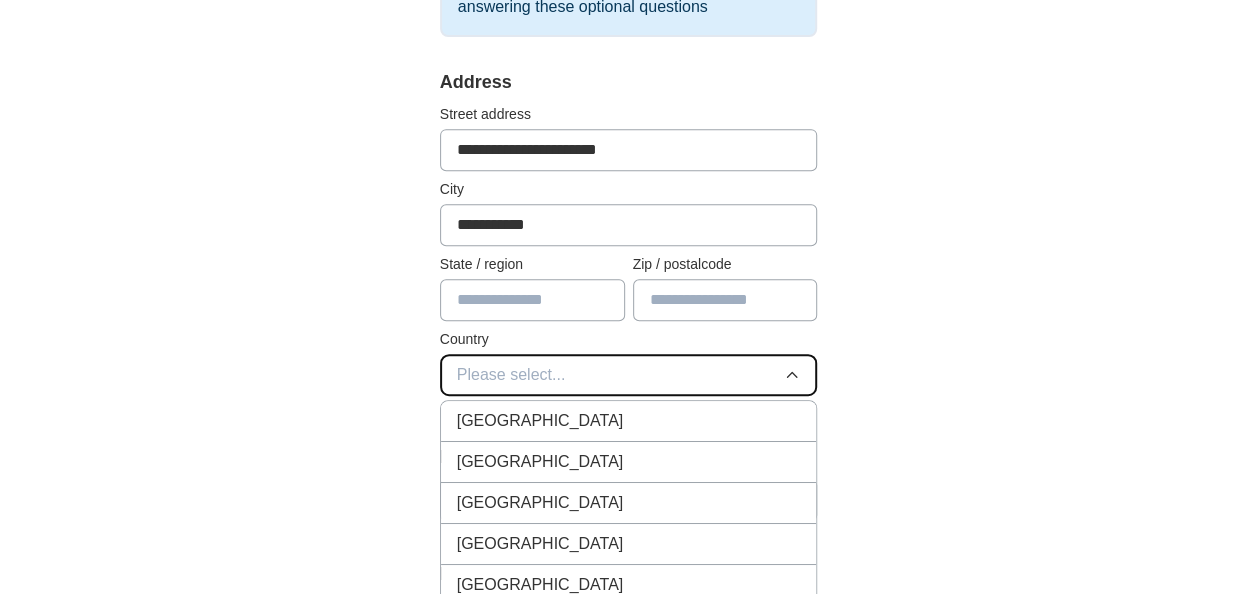 type 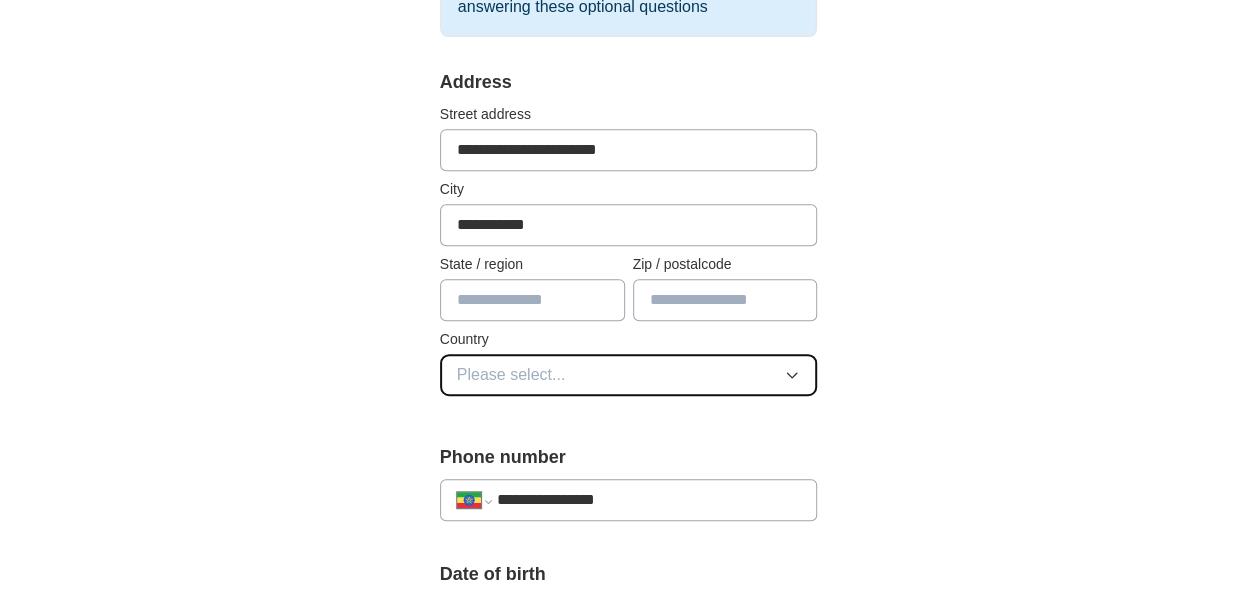 click 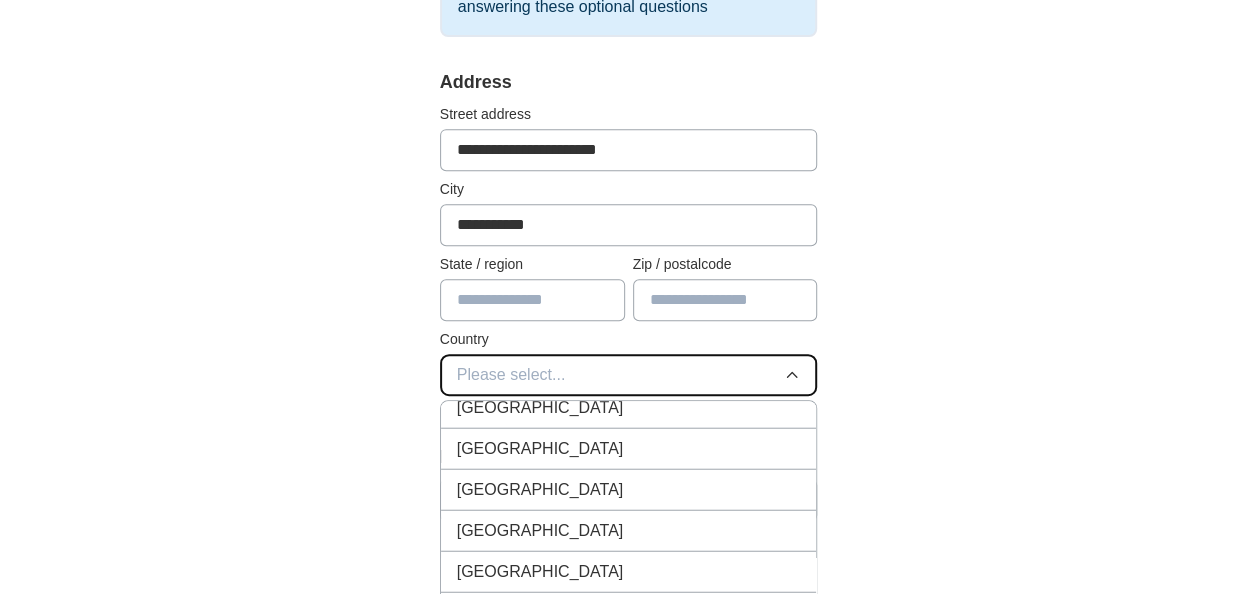 scroll, scrollTop: 2695, scrollLeft: 0, axis: vertical 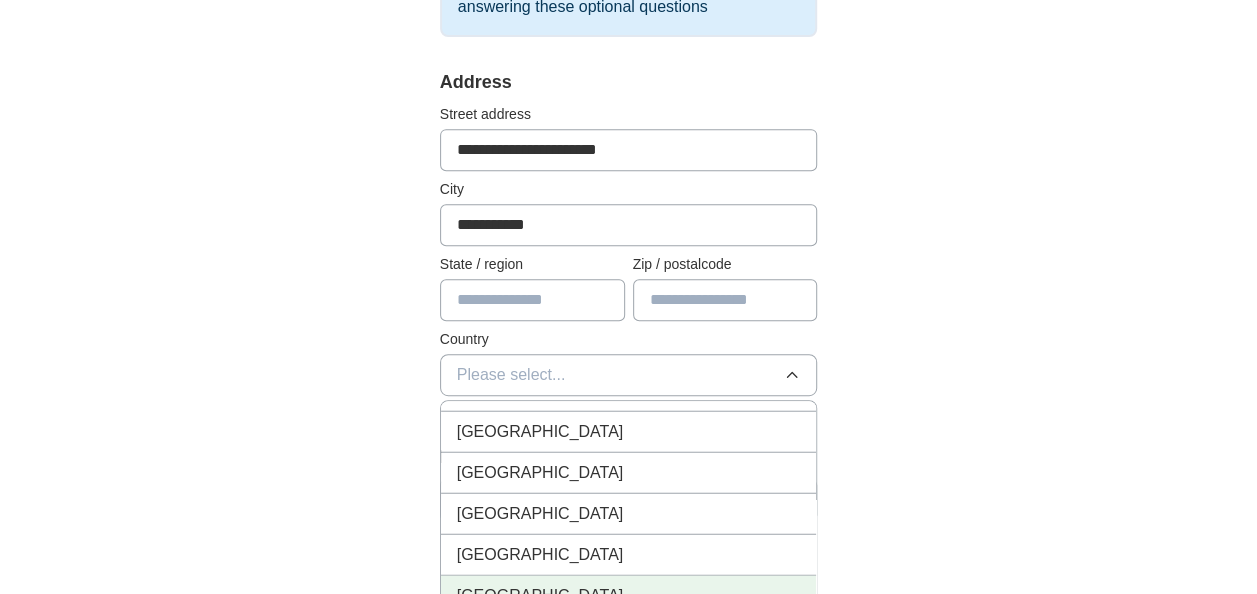 click on "[GEOGRAPHIC_DATA]" at bounding box center (629, 596) 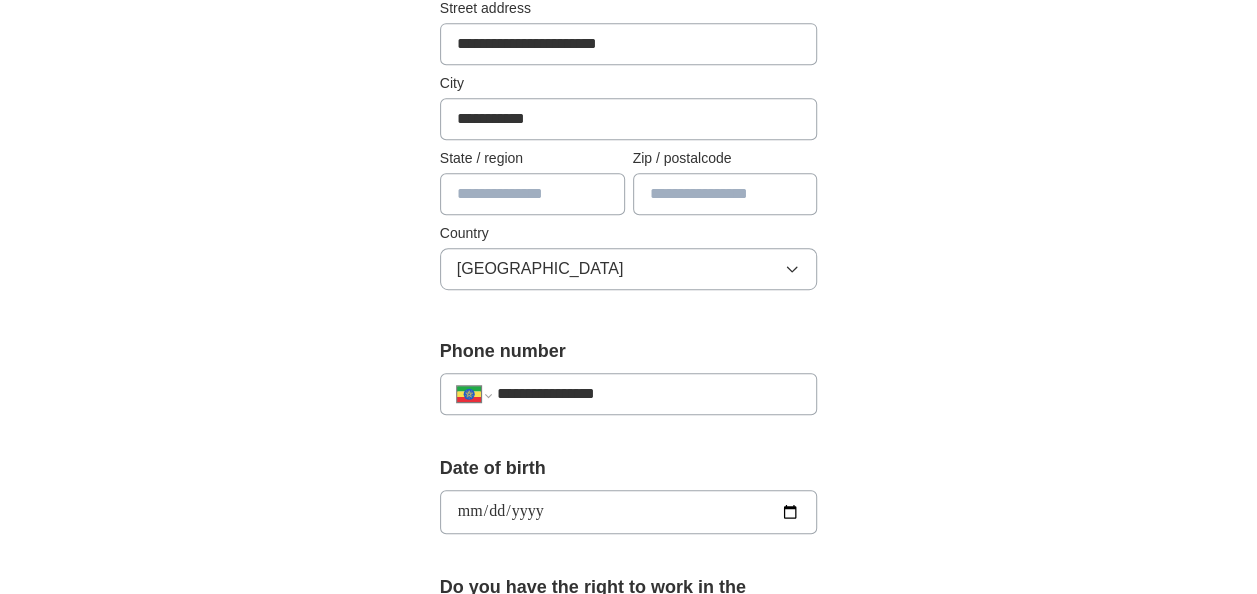 scroll, scrollTop: 552, scrollLeft: 0, axis: vertical 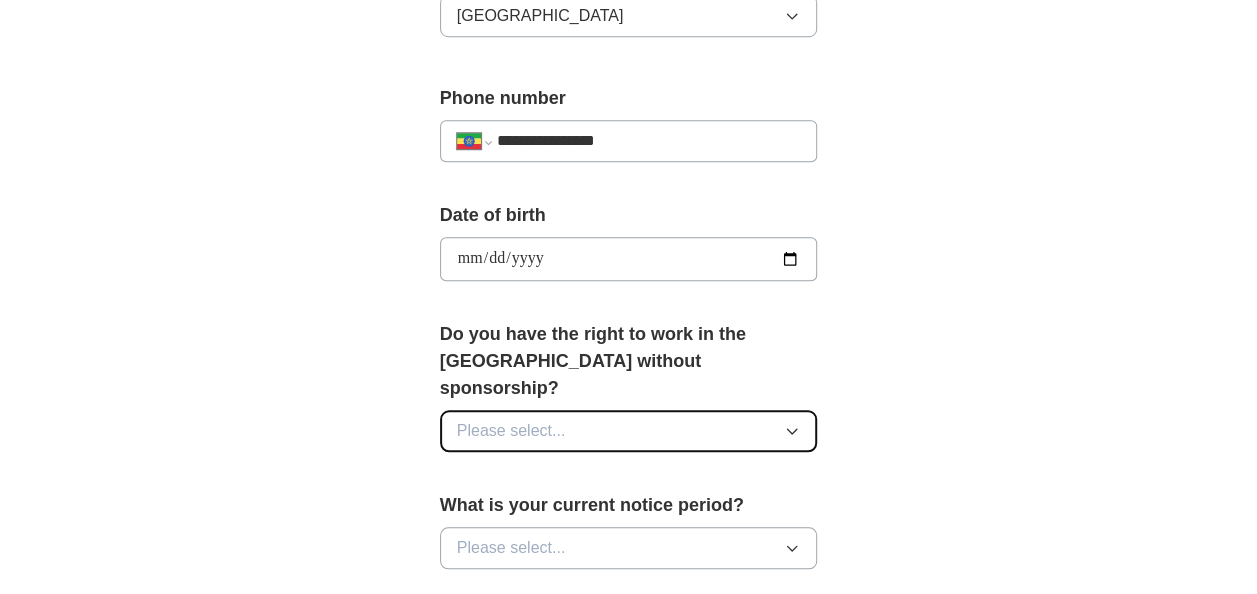 click 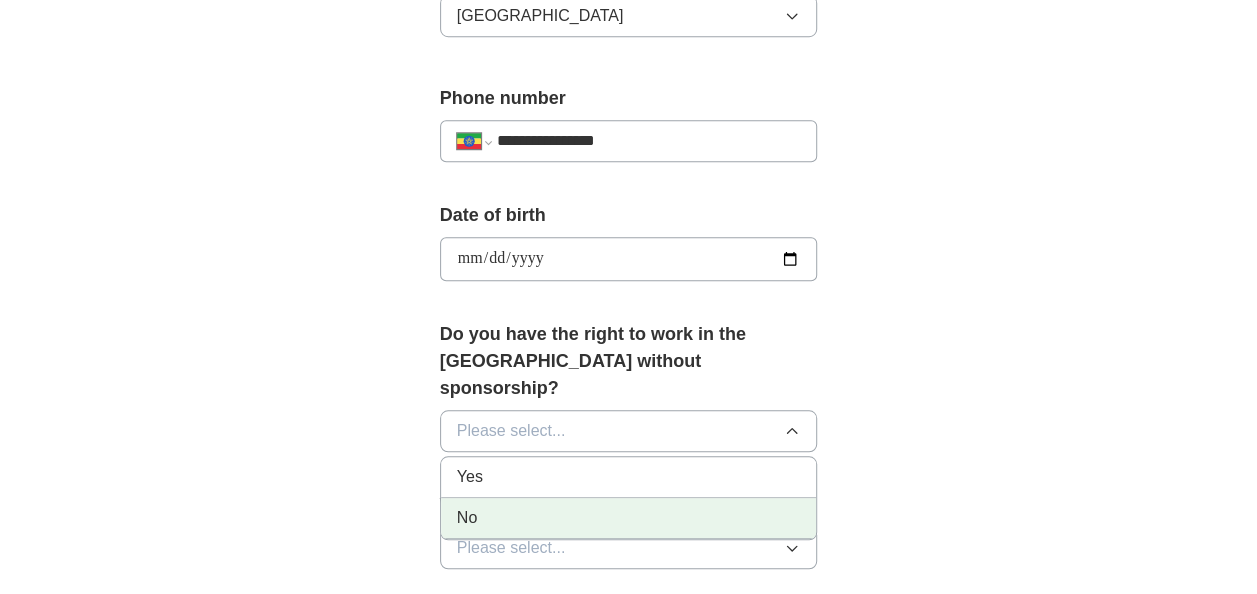click on "No" at bounding box center [629, 518] 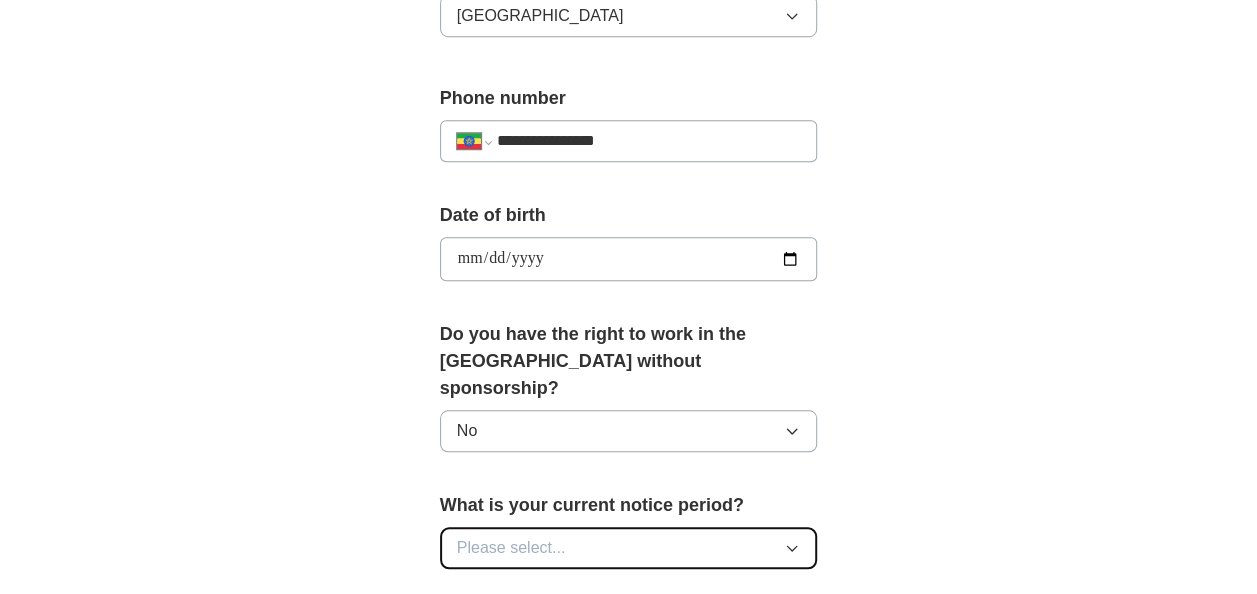 click 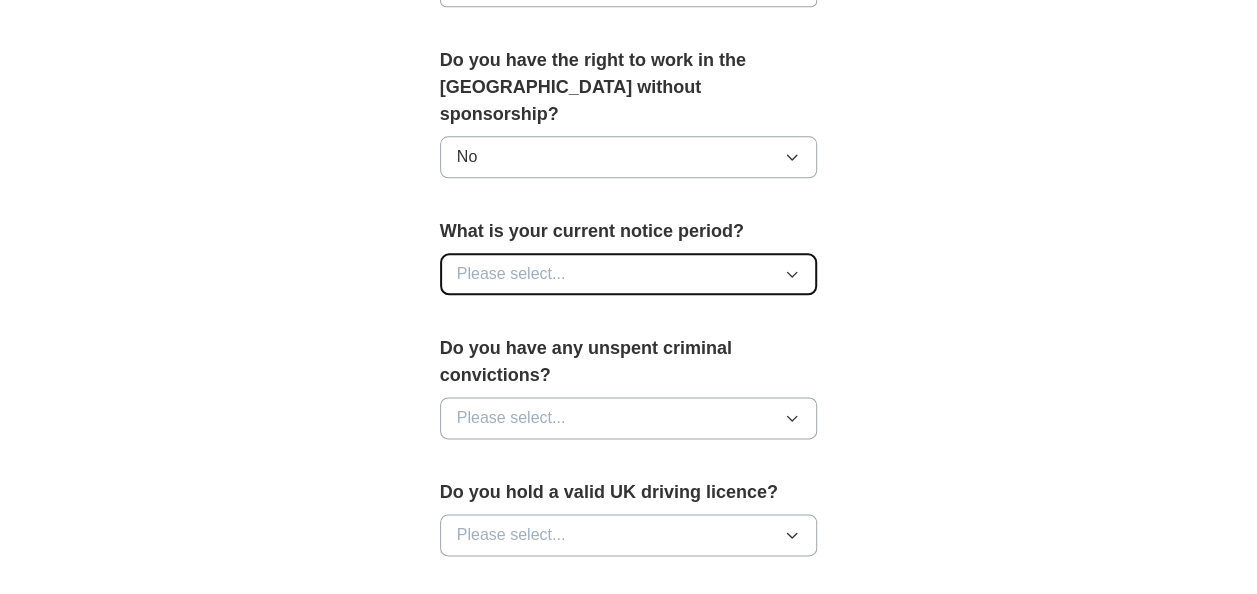 scroll, scrollTop: 1045, scrollLeft: 0, axis: vertical 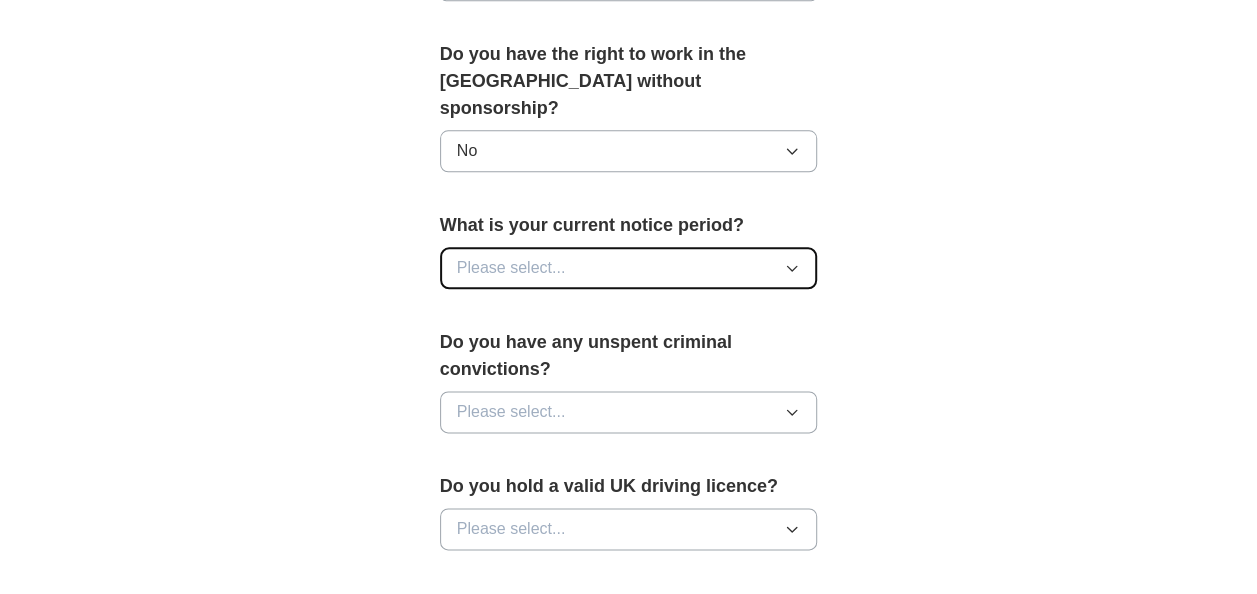 click 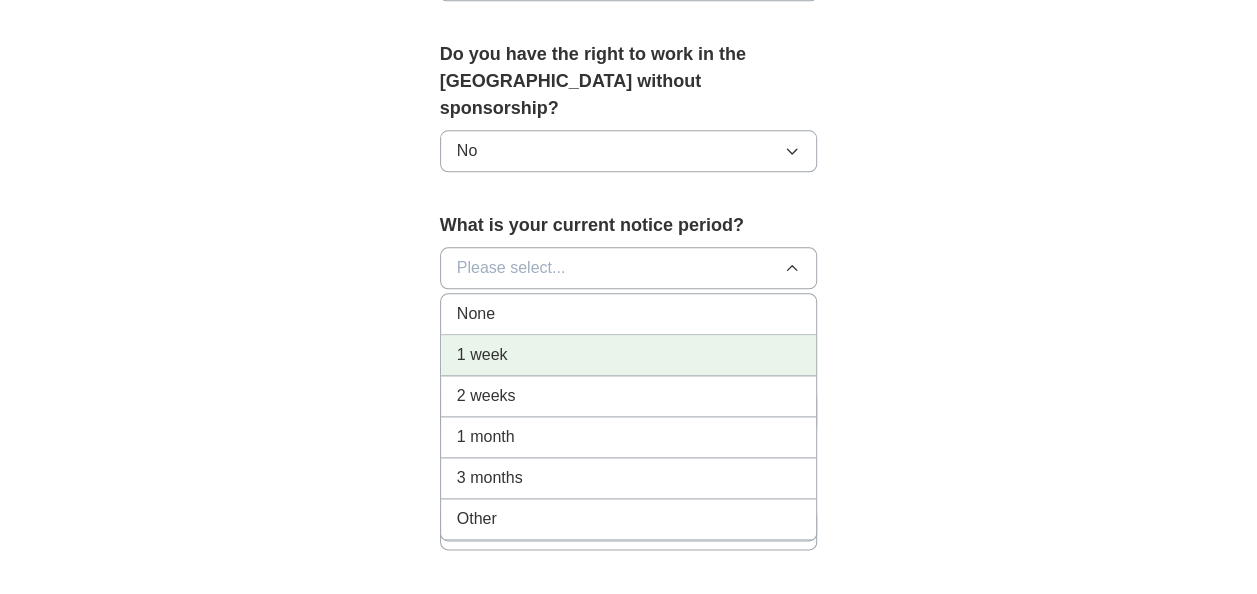 click on "1 week" at bounding box center (629, 355) 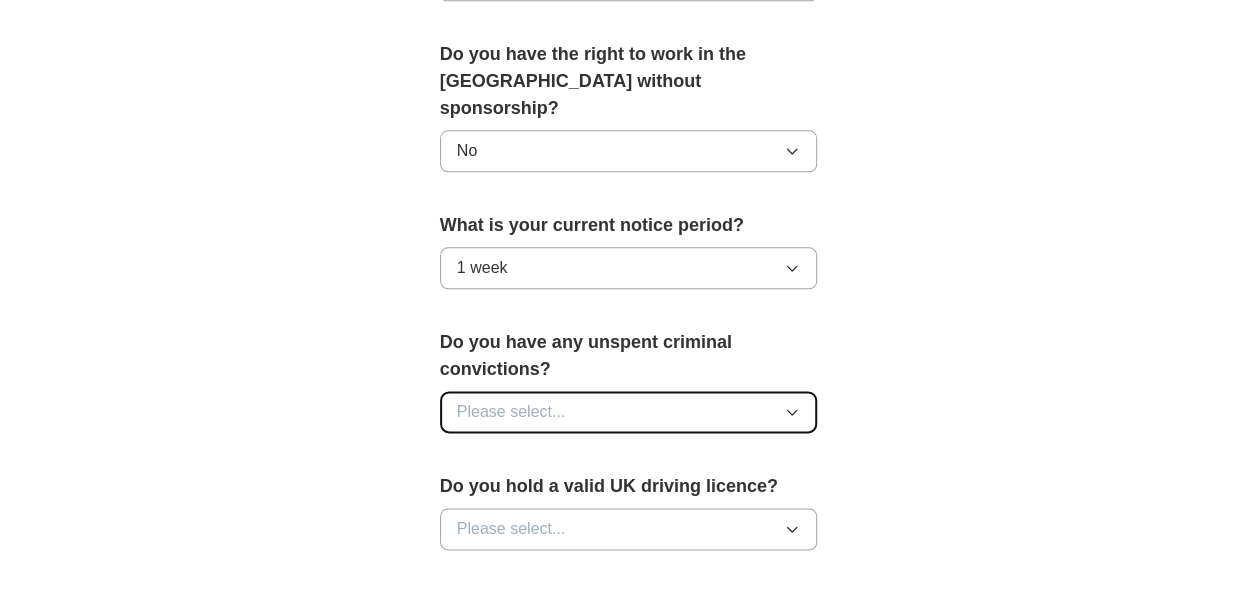click 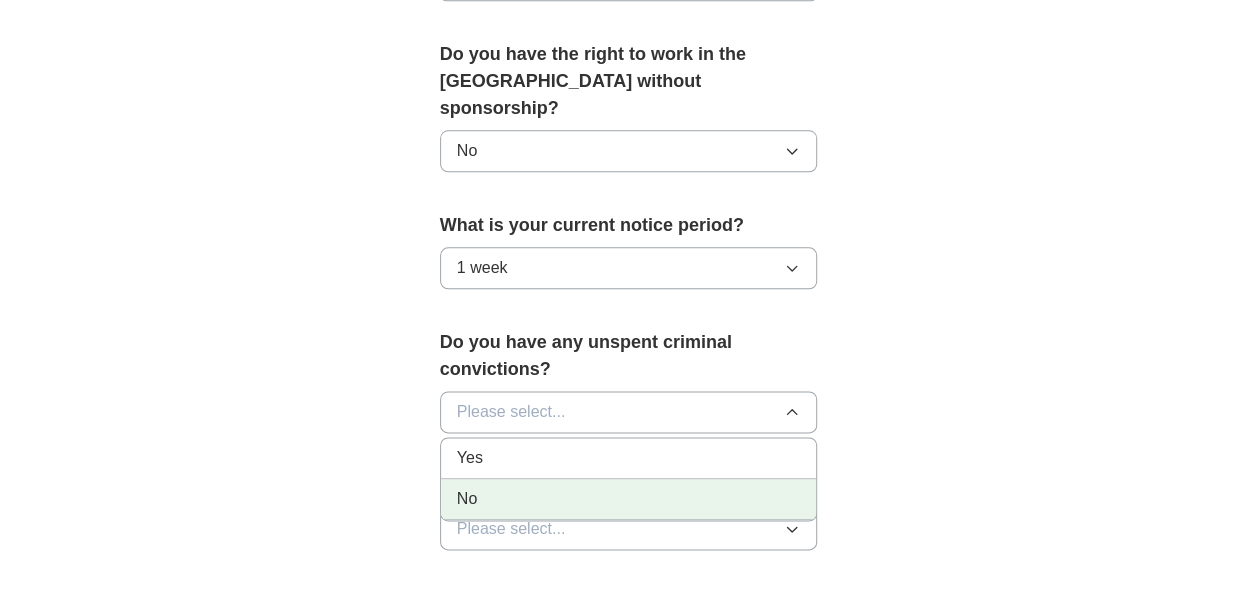 click on "No" at bounding box center [629, 499] 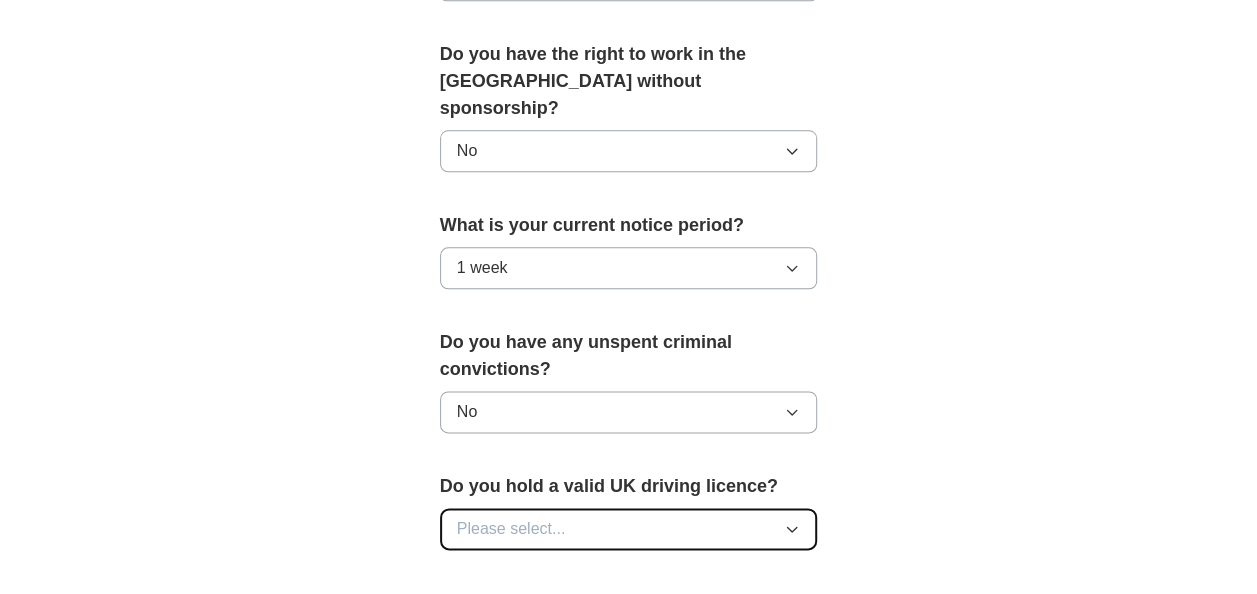 click 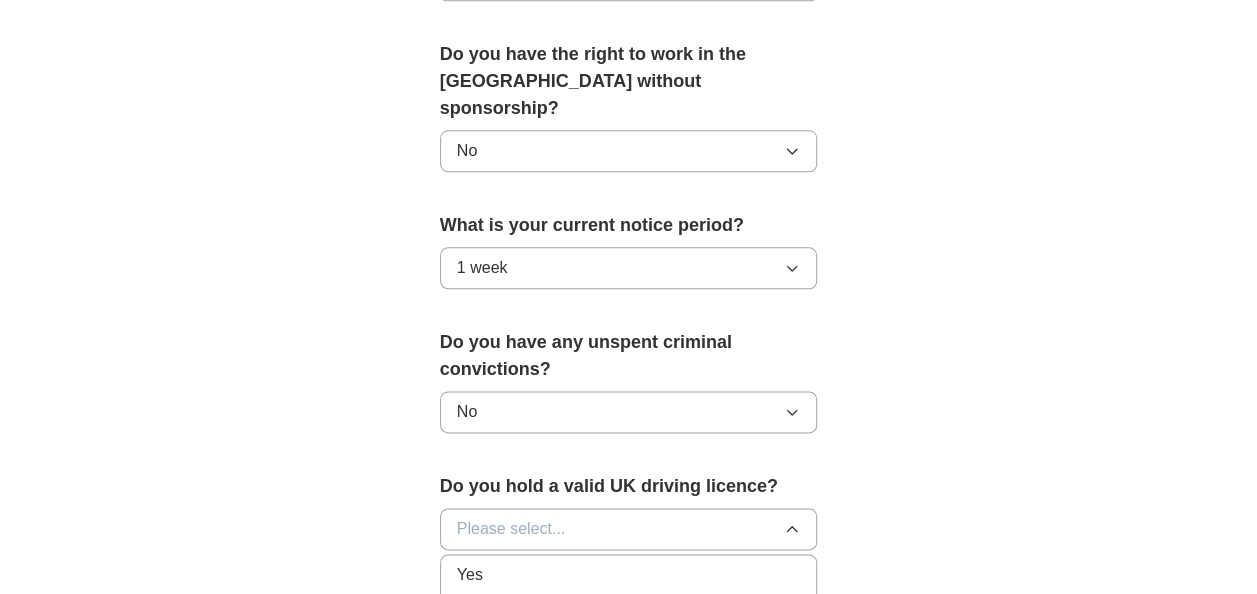 click on "No" at bounding box center [467, 616] 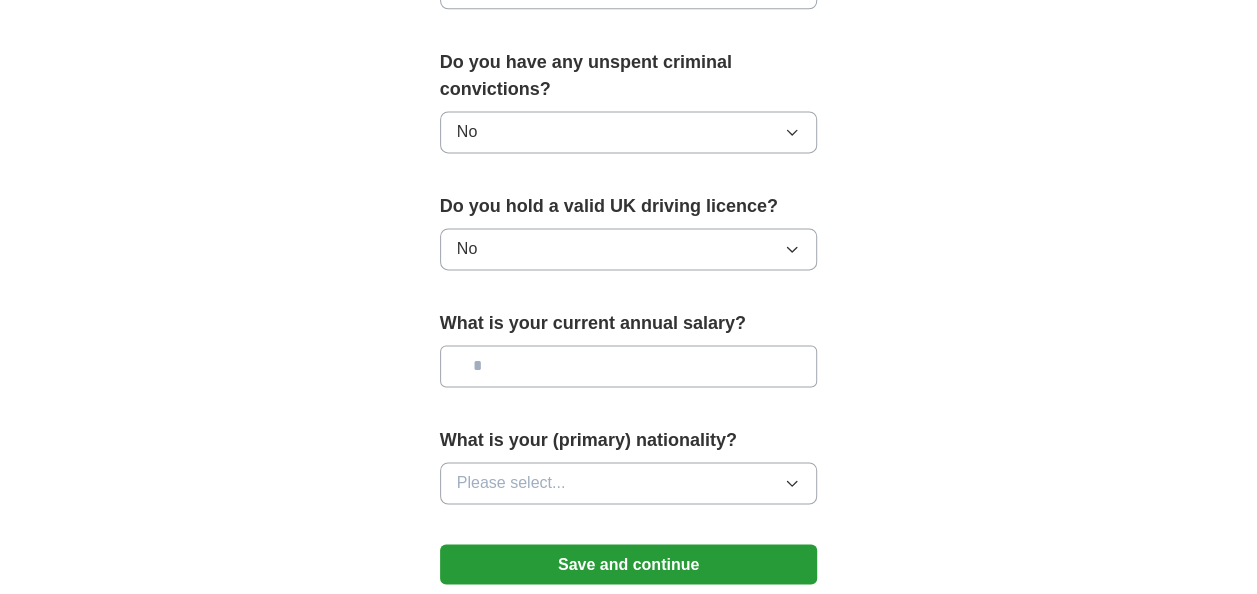scroll, scrollTop: 1365, scrollLeft: 0, axis: vertical 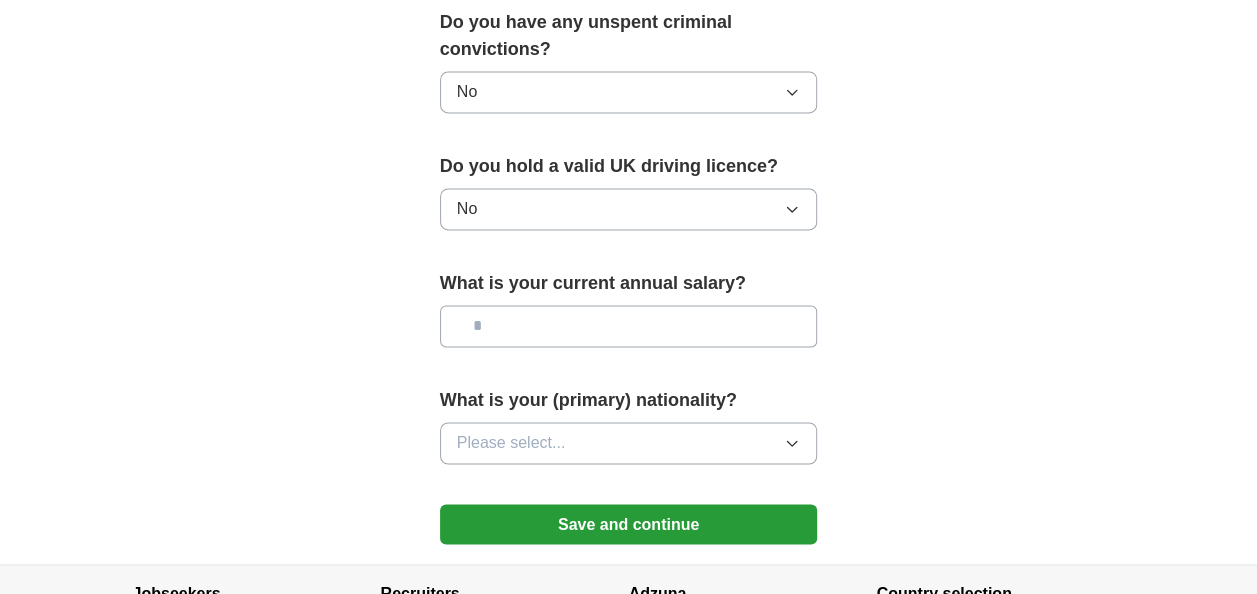click at bounding box center (629, 326) 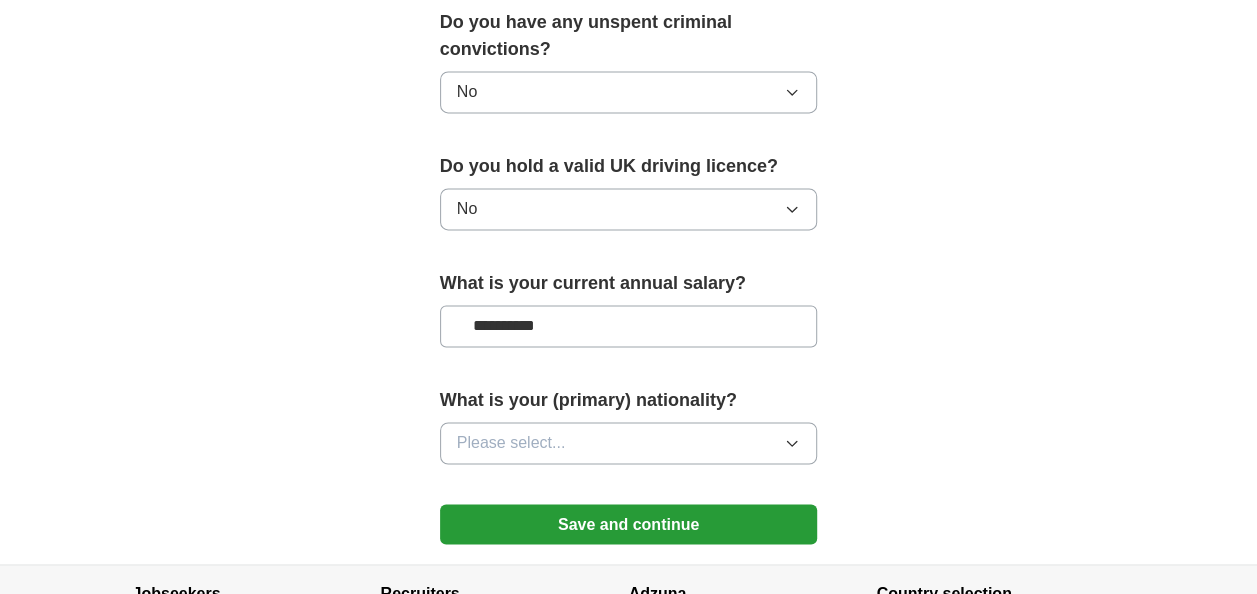 type on "**********" 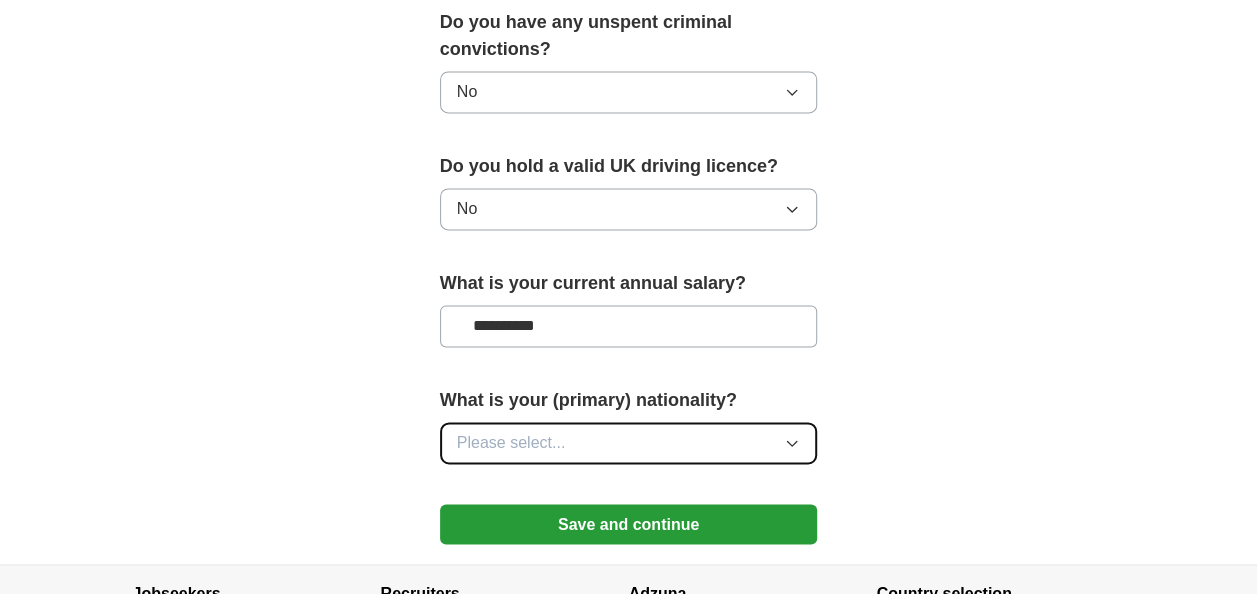 click on "Please select..." at bounding box center (629, 443) 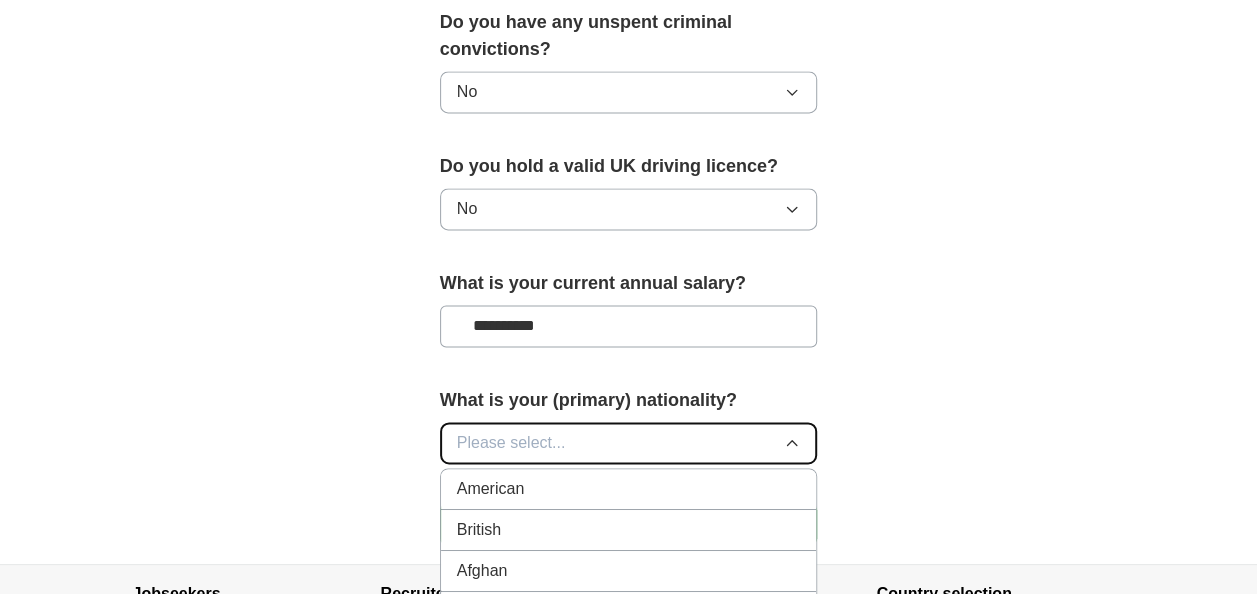 type 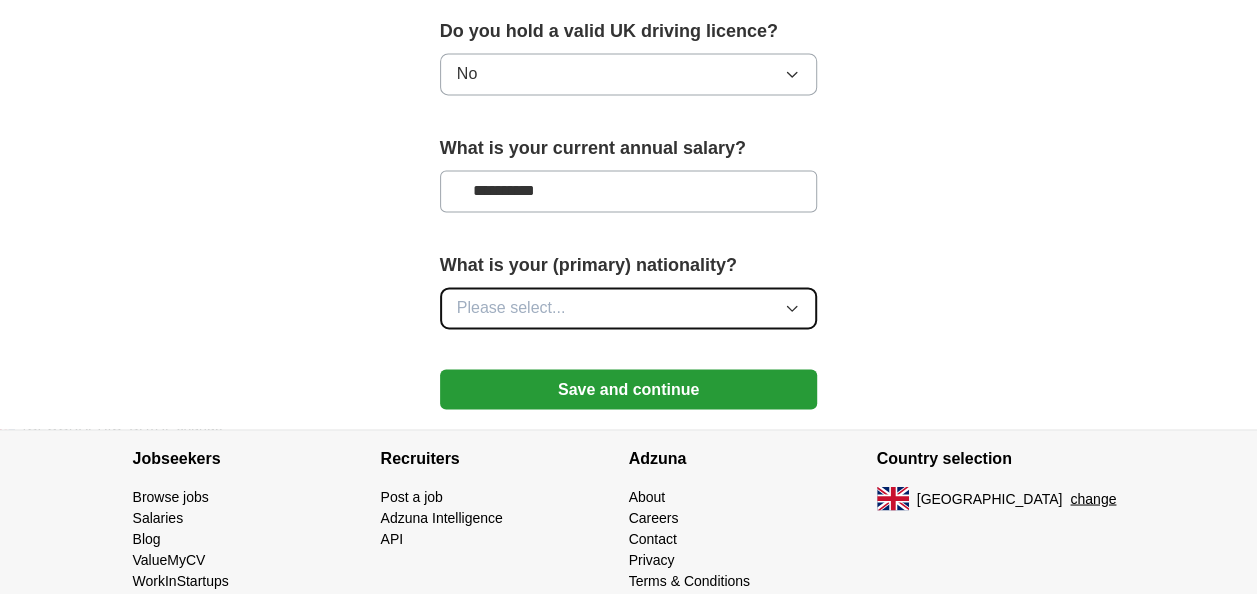 scroll, scrollTop: 1502, scrollLeft: 0, axis: vertical 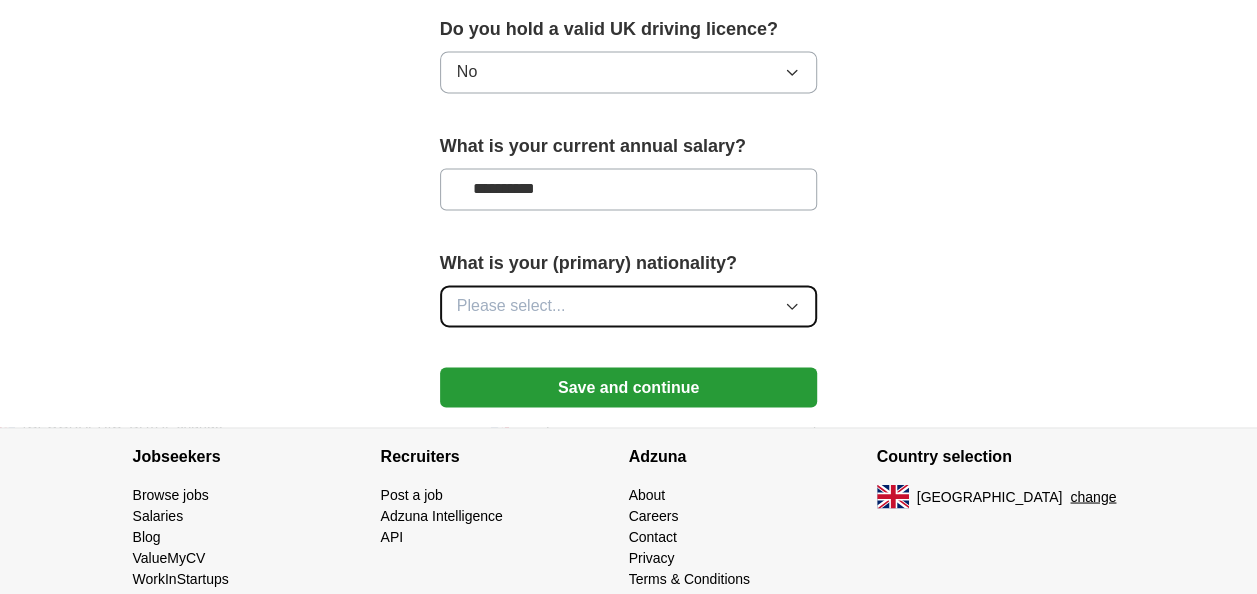 click 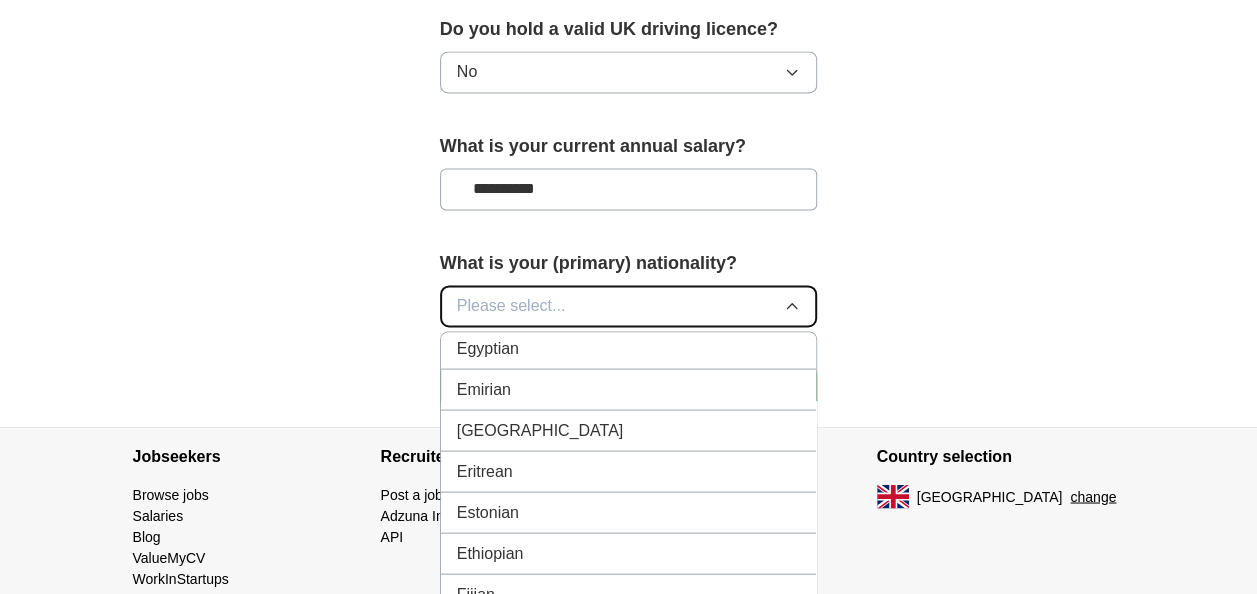 scroll, scrollTop: 2248, scrollLeft: 0, axis: vertical 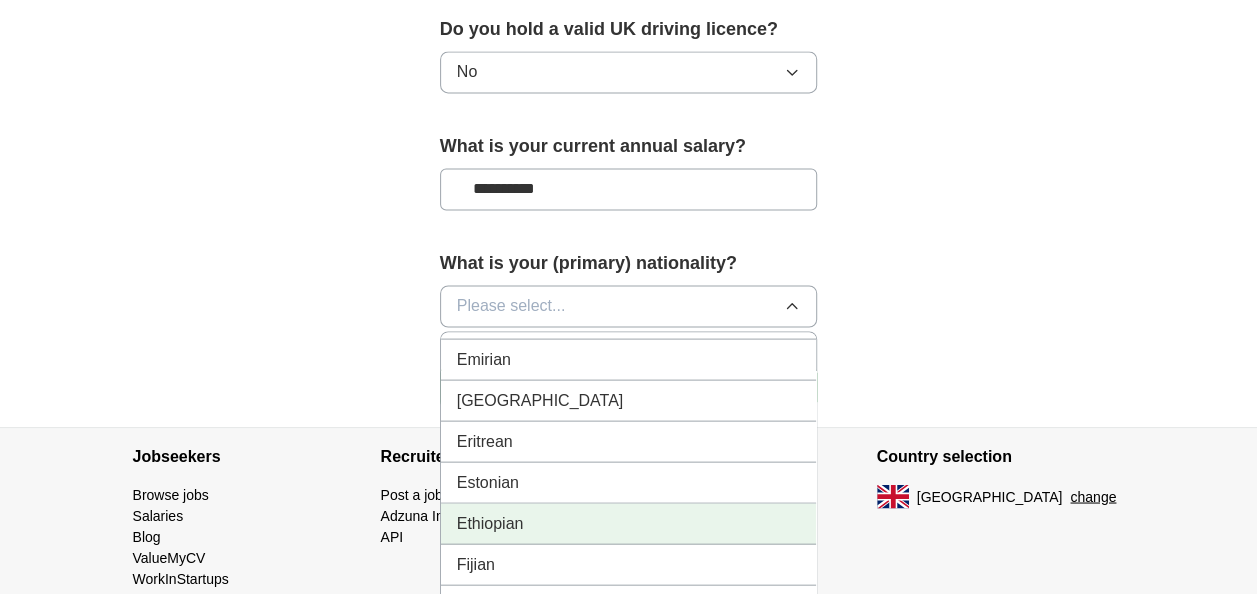 click on "Ethiopian" at bounding box center [629, 523] 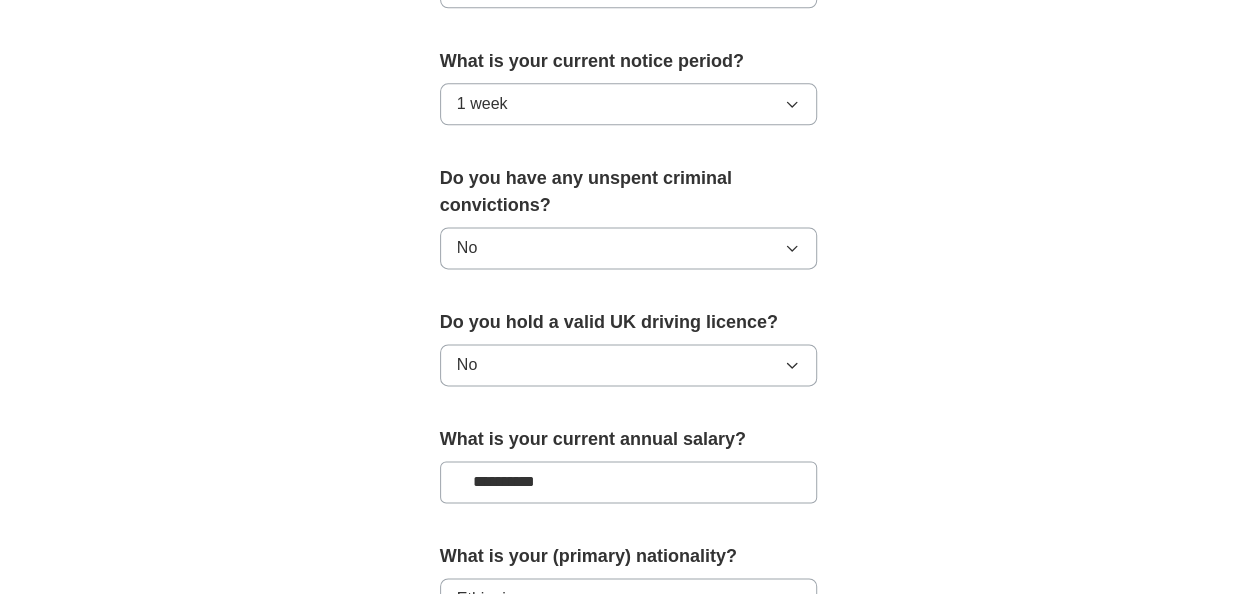 scroll, scrollTop: 1208, scrollLeft: 0, axis: vertical 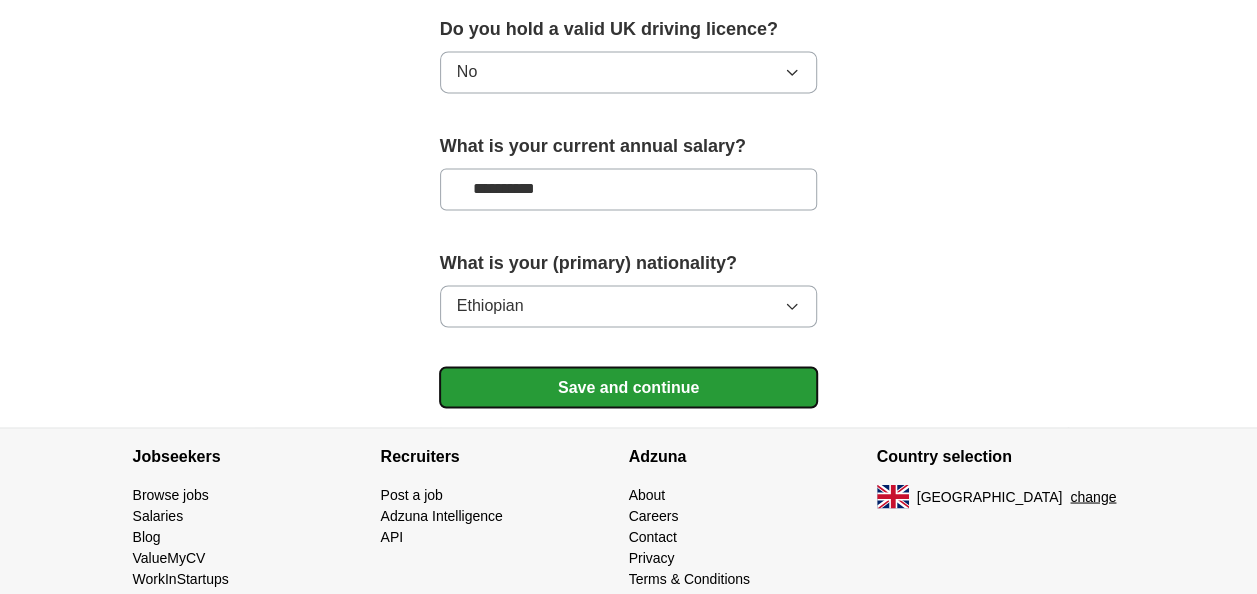 click on "Save and continue" at bounding box center (629, 387) 